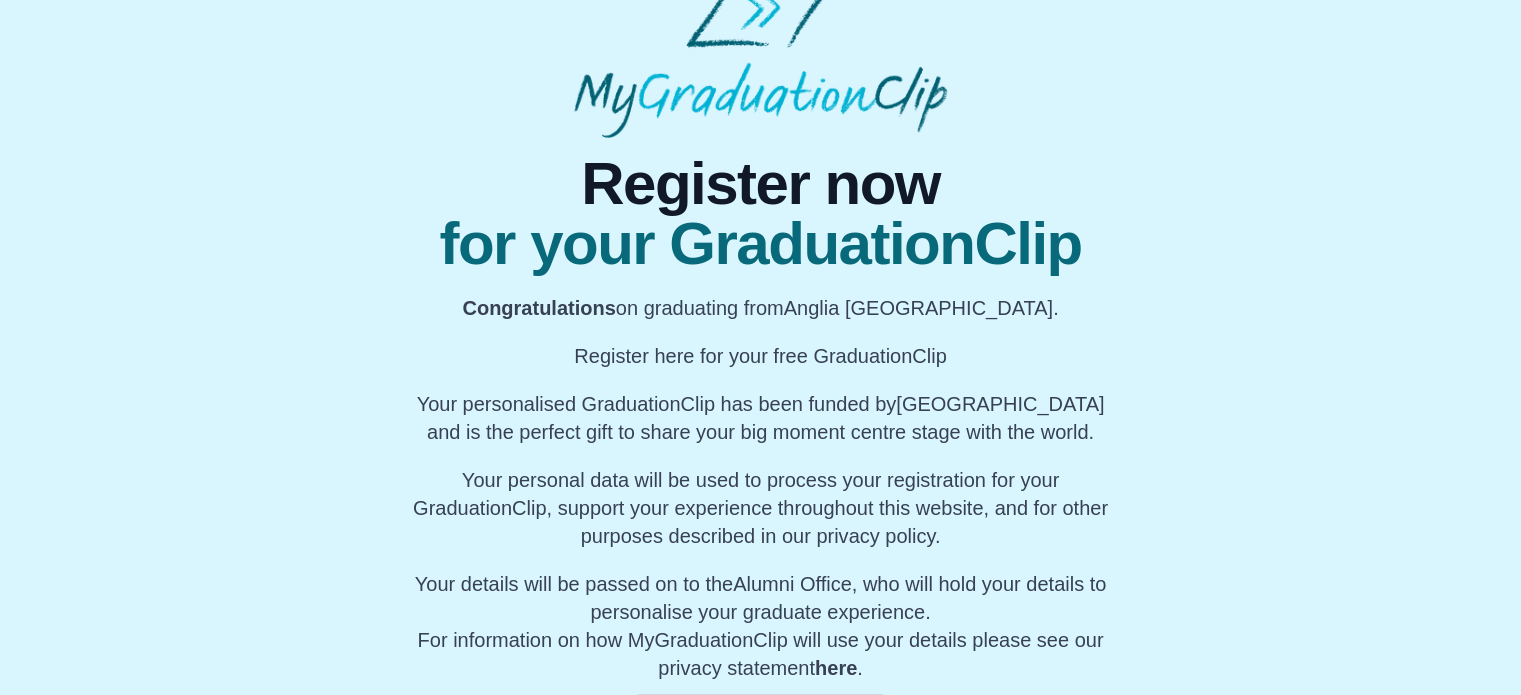 scroll, scrollTop: 152, scrollLeft: 0, axis: vertical 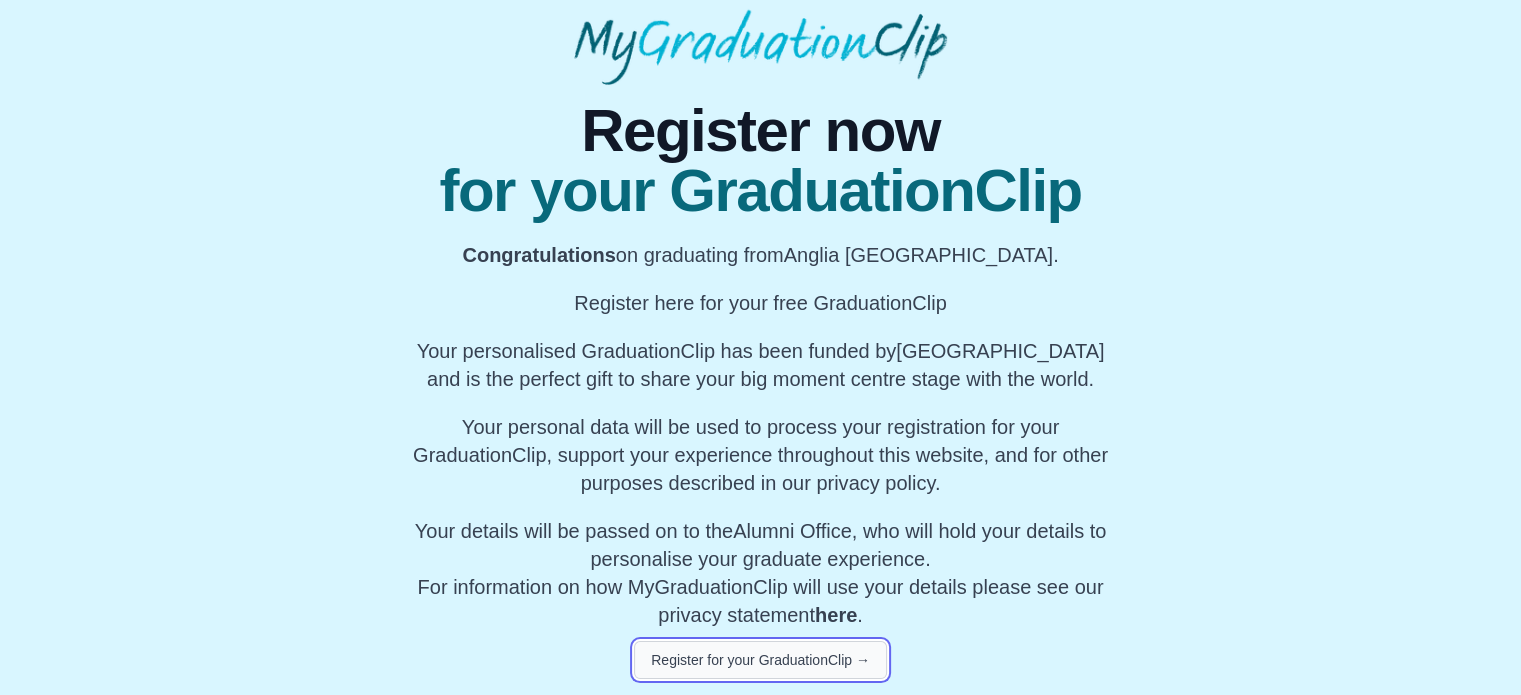 click on "Register for your GraduationClip →" at bounding box center (760, 660) 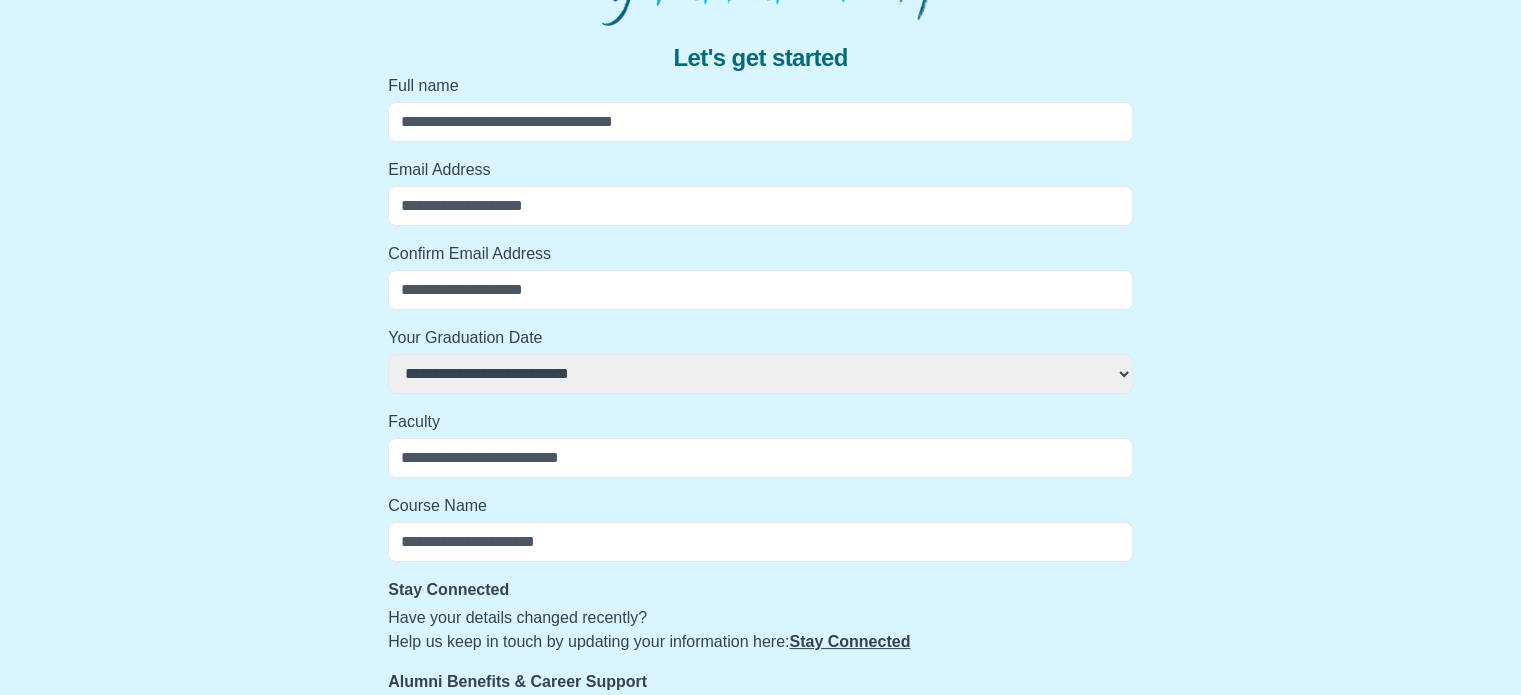 click on "Full name" at bounding box center [760, 122] 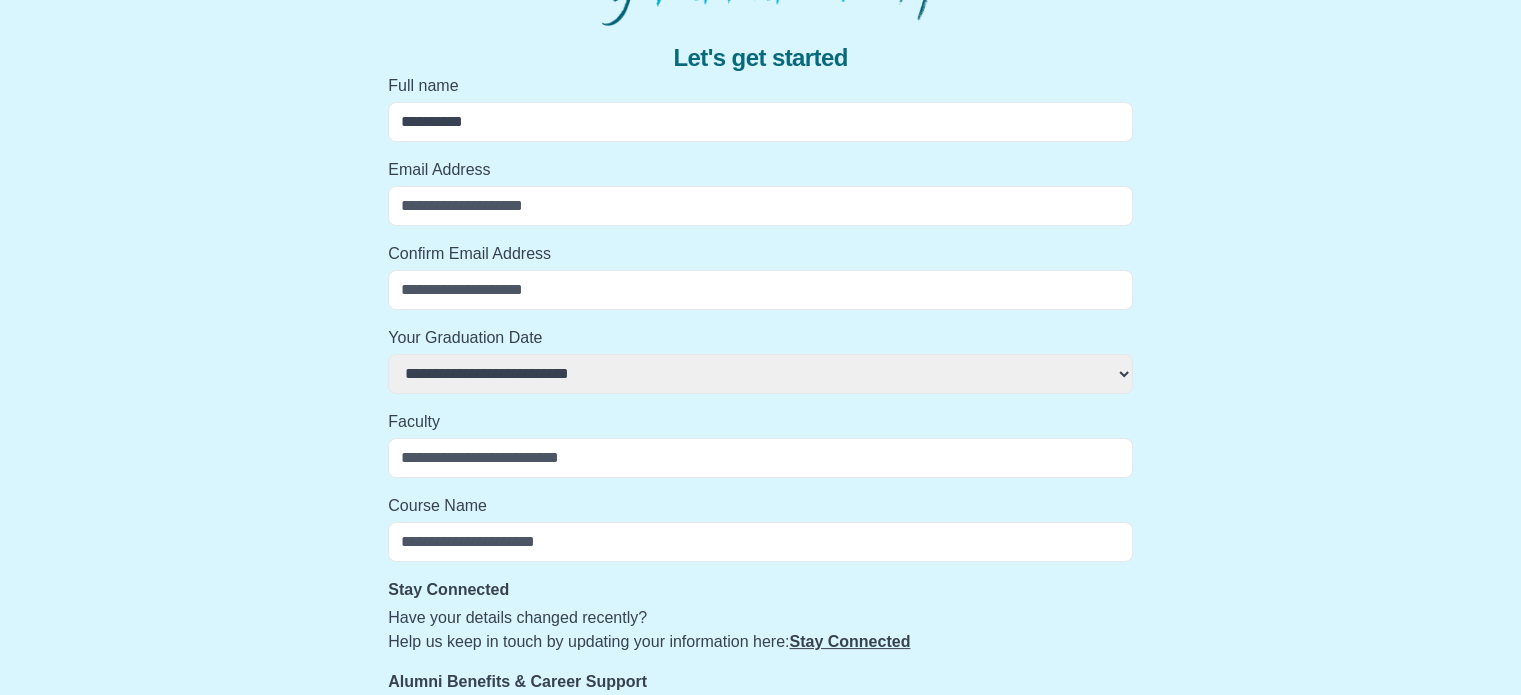 select 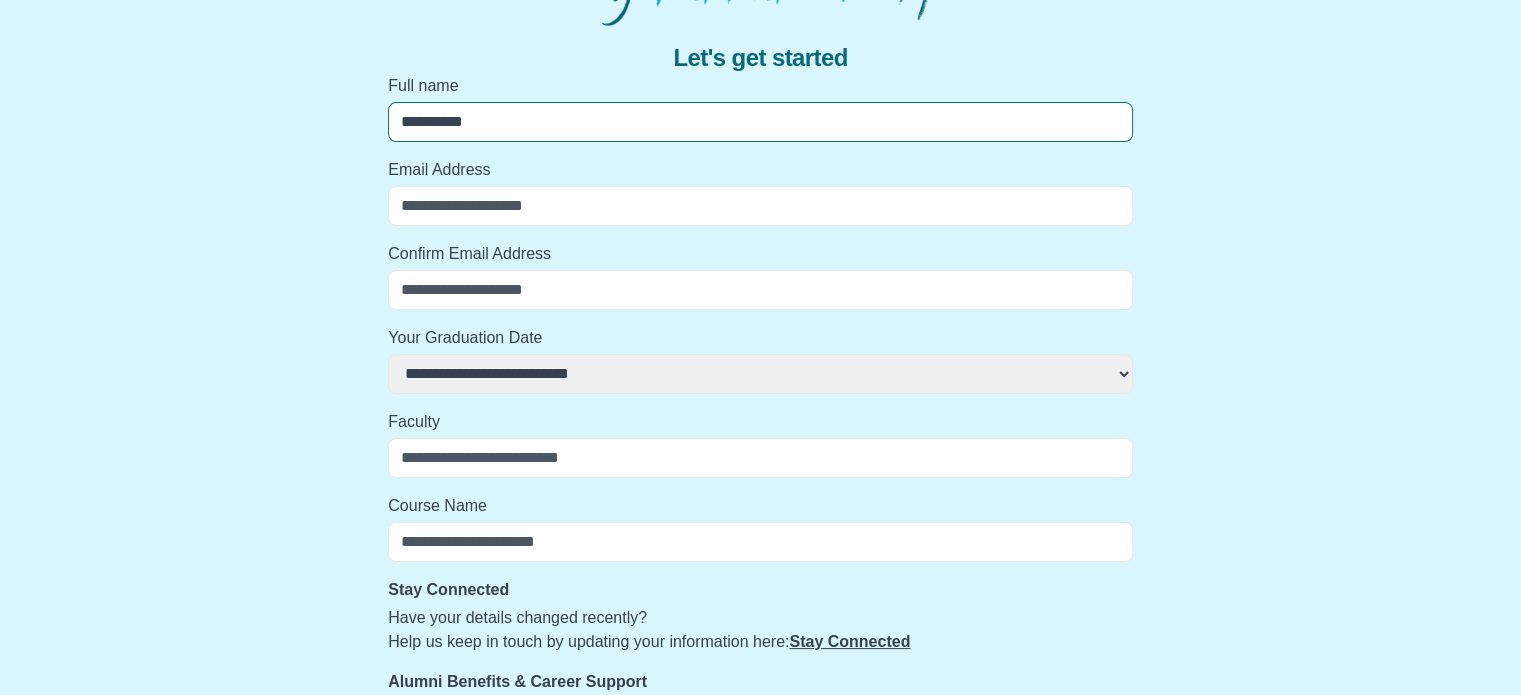 click on "**********" at bounding box center (760, 122) 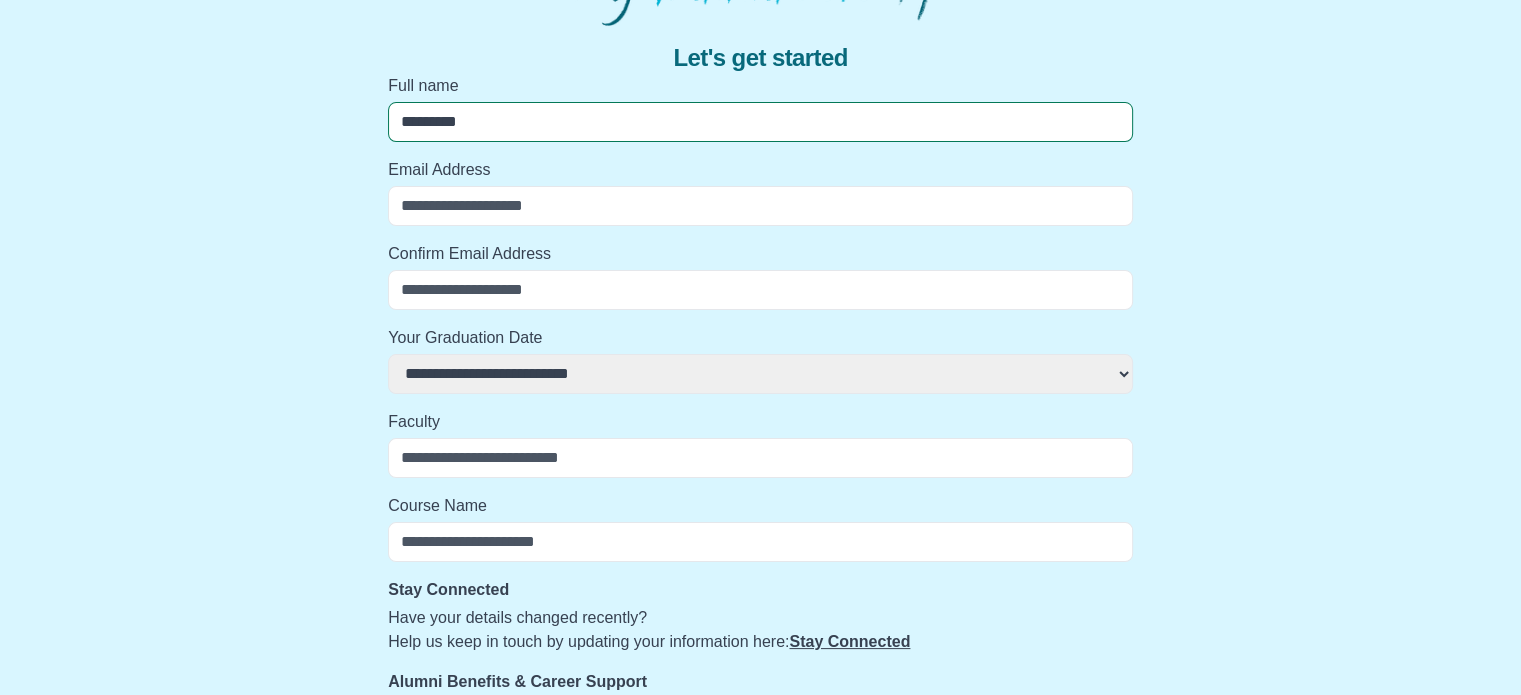 select 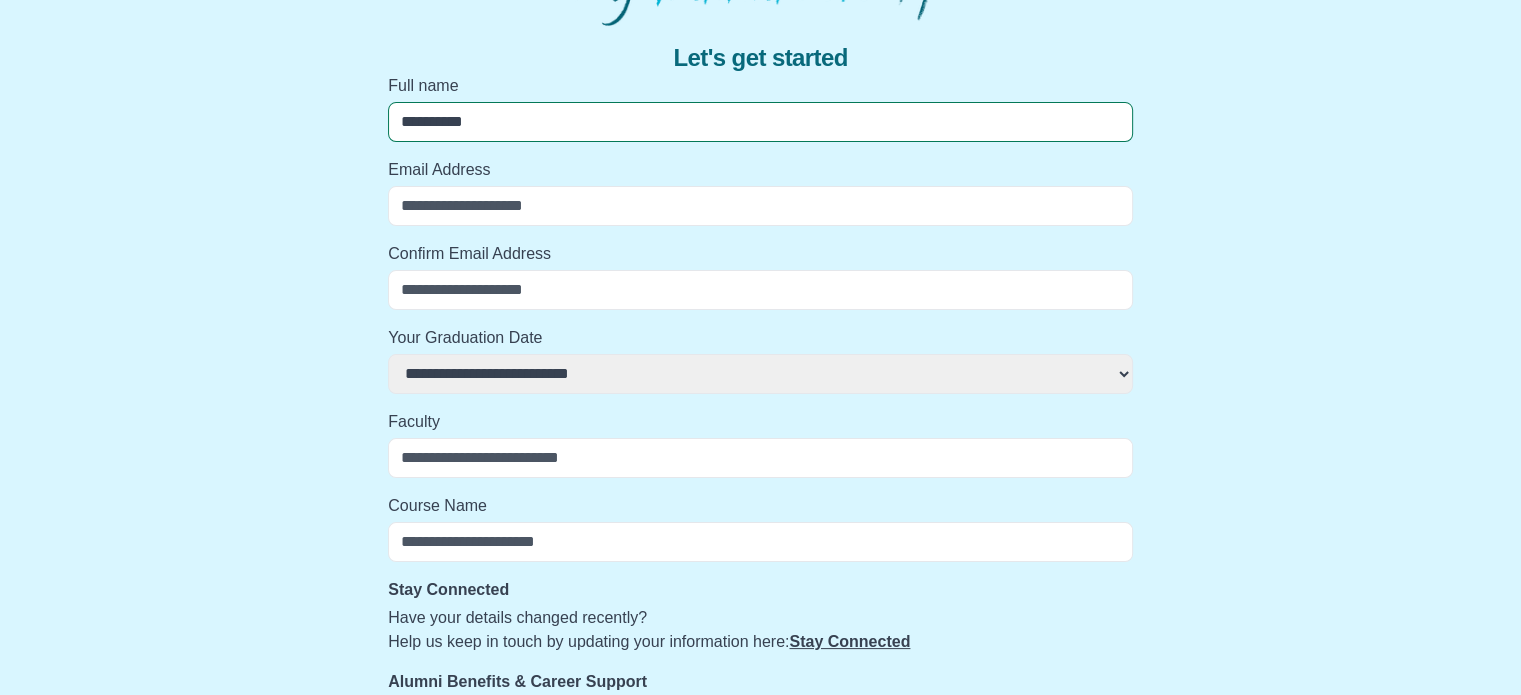 select 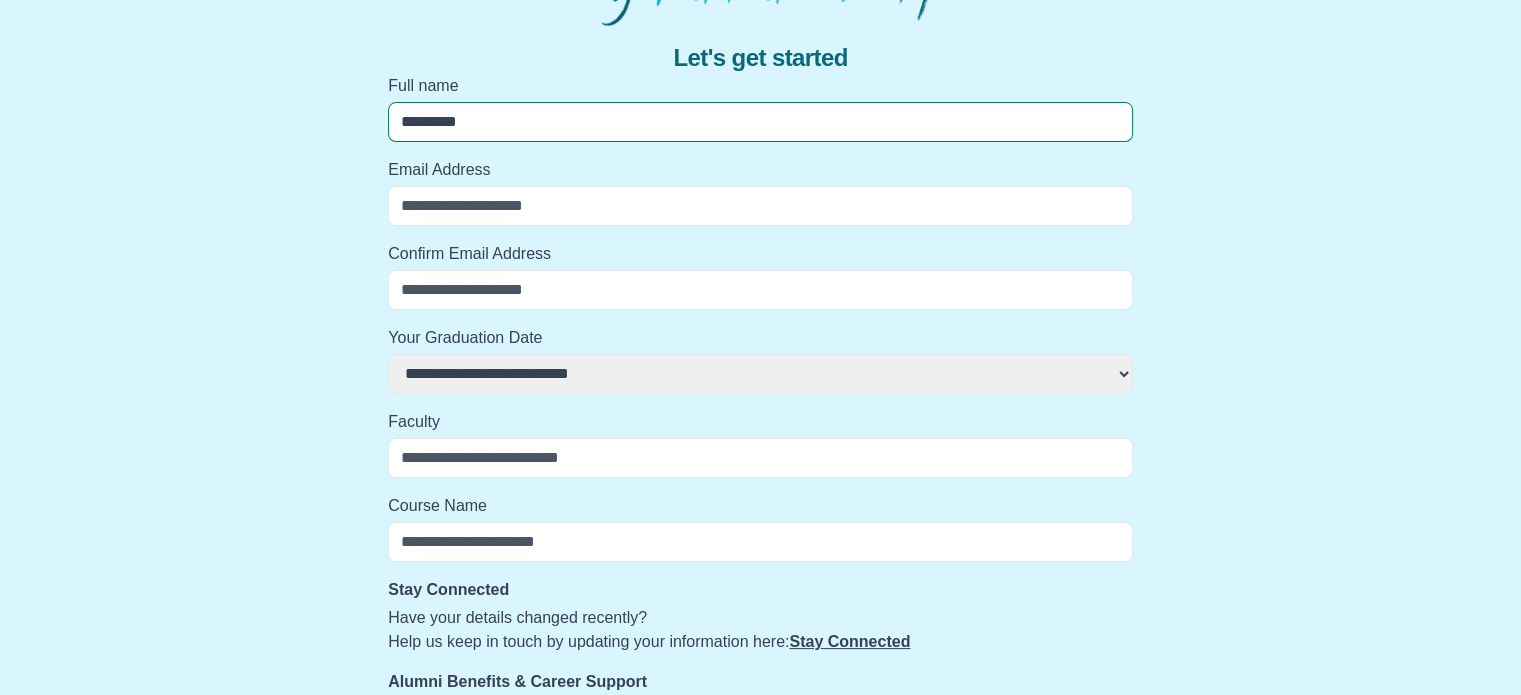 select 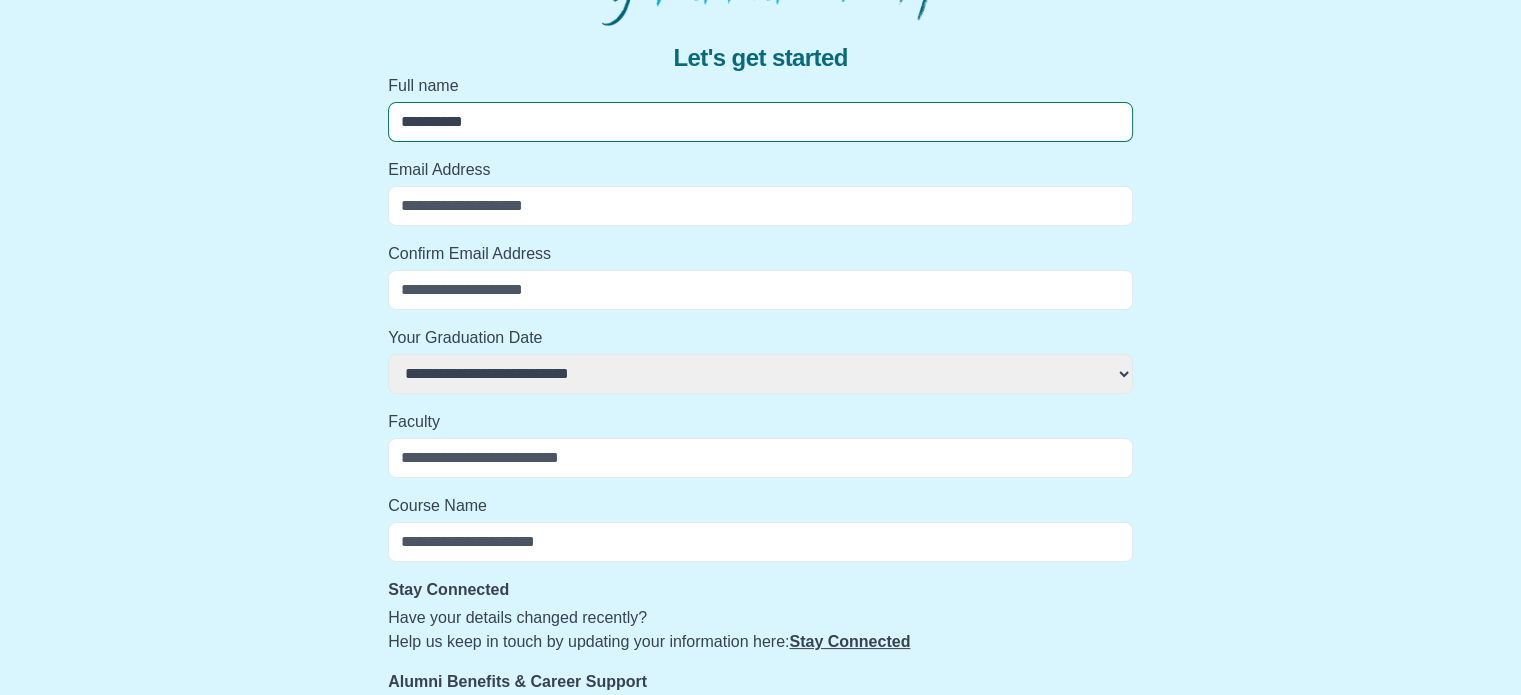select 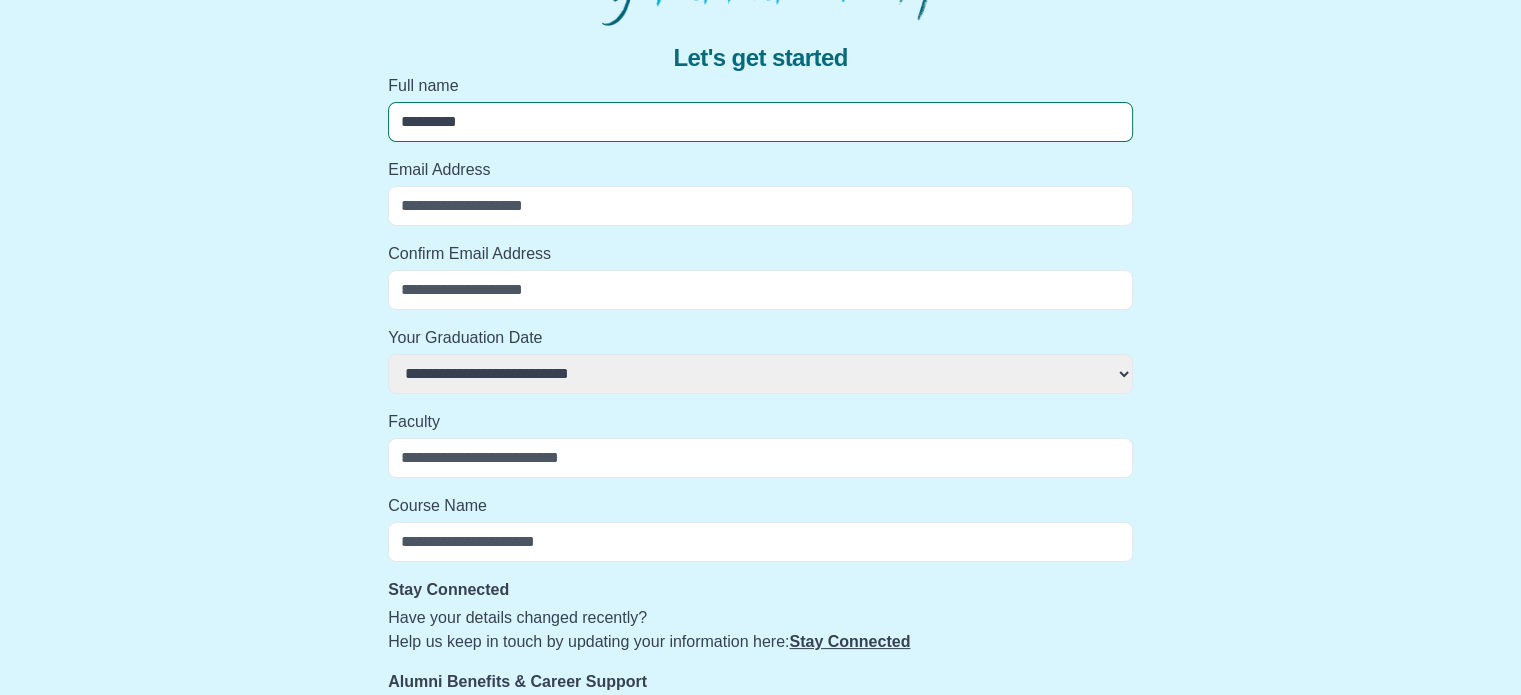 select 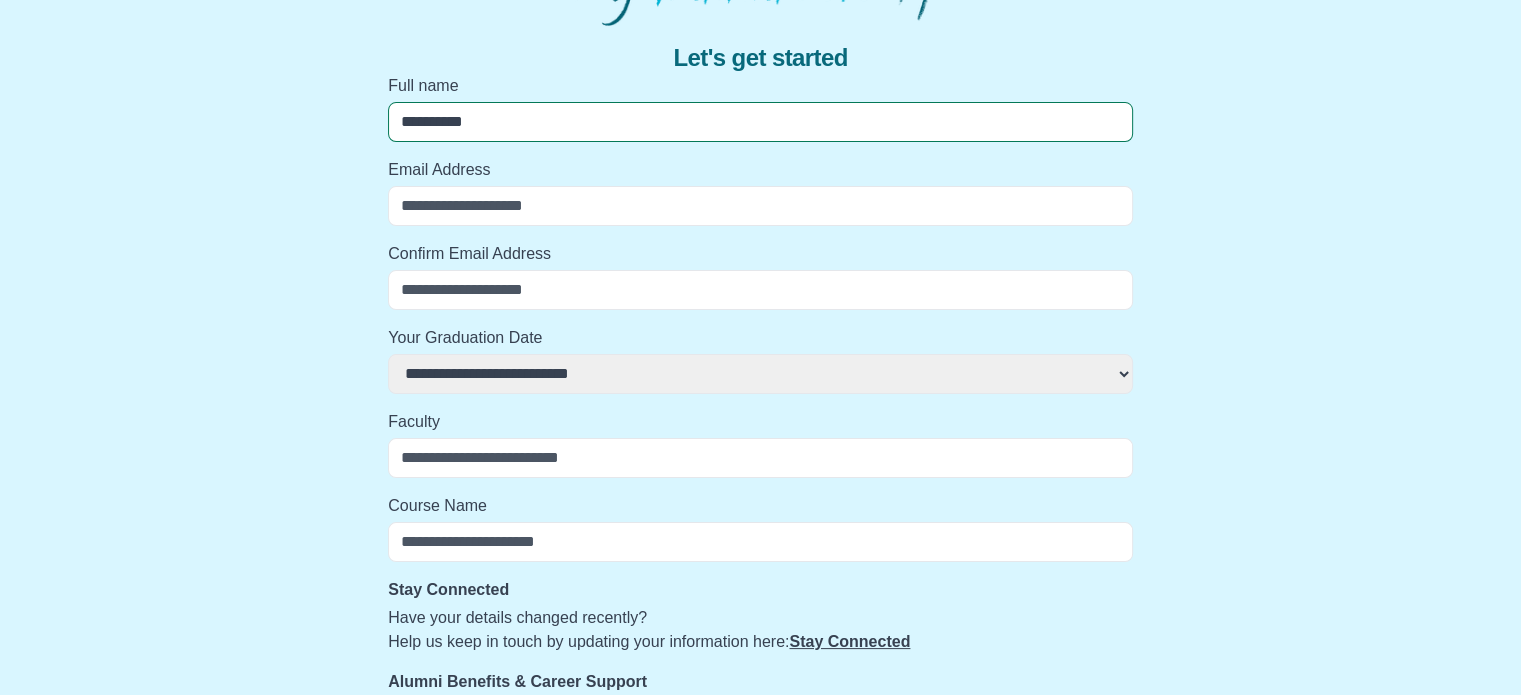 select 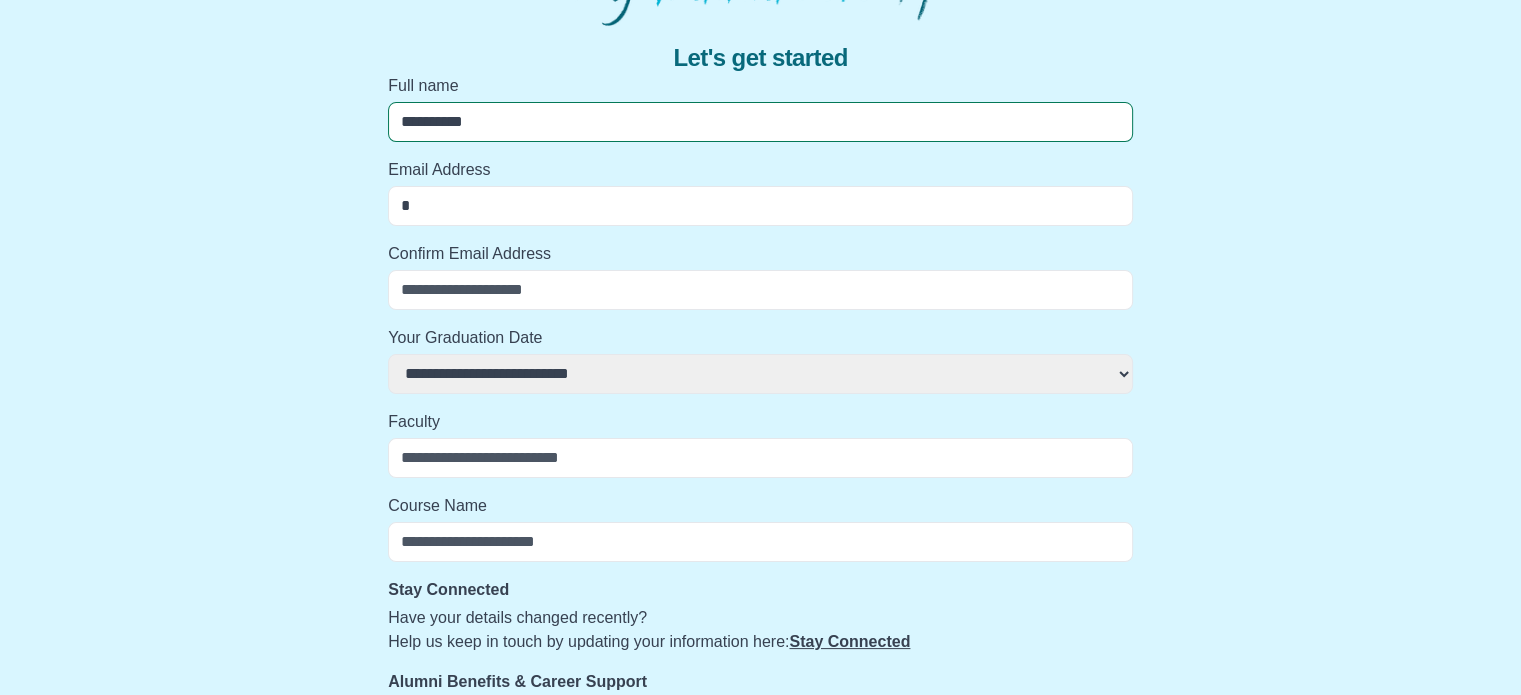 select 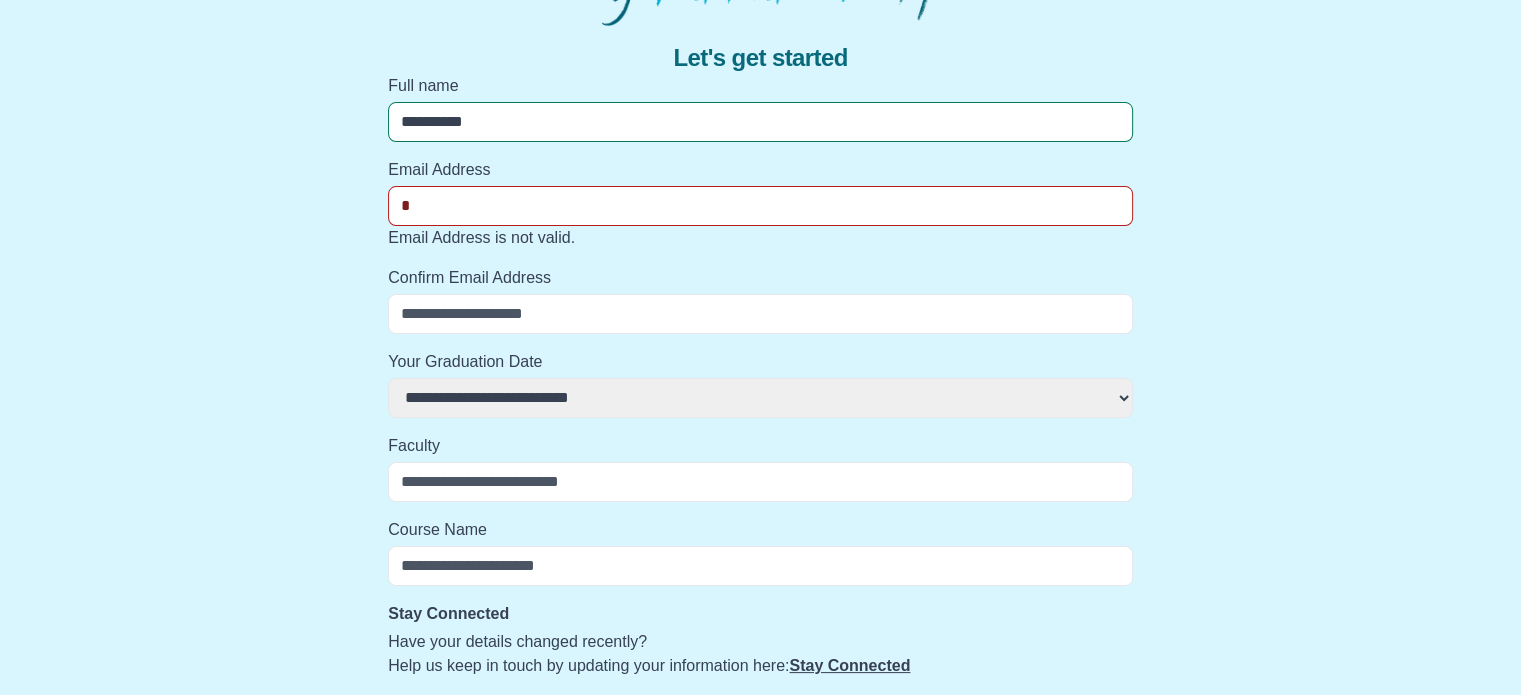 type on "**" 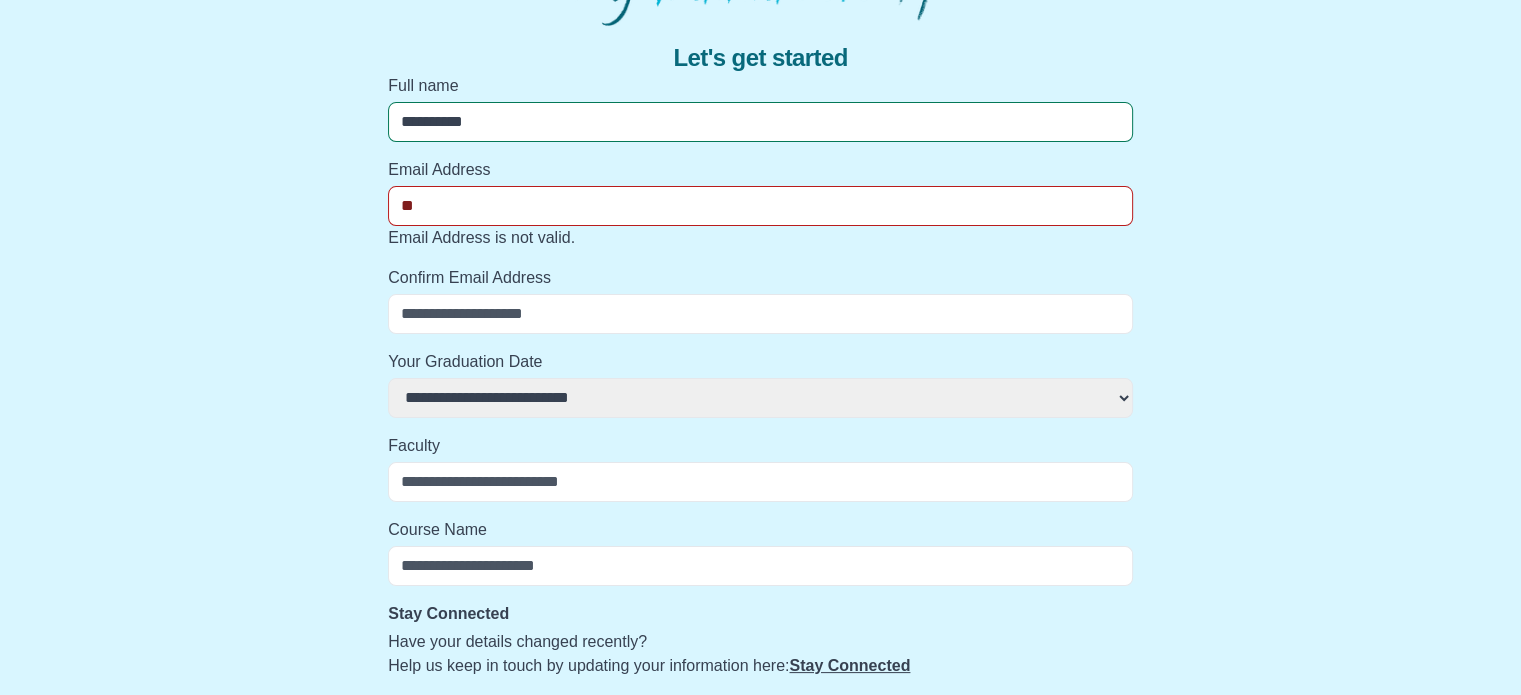 select 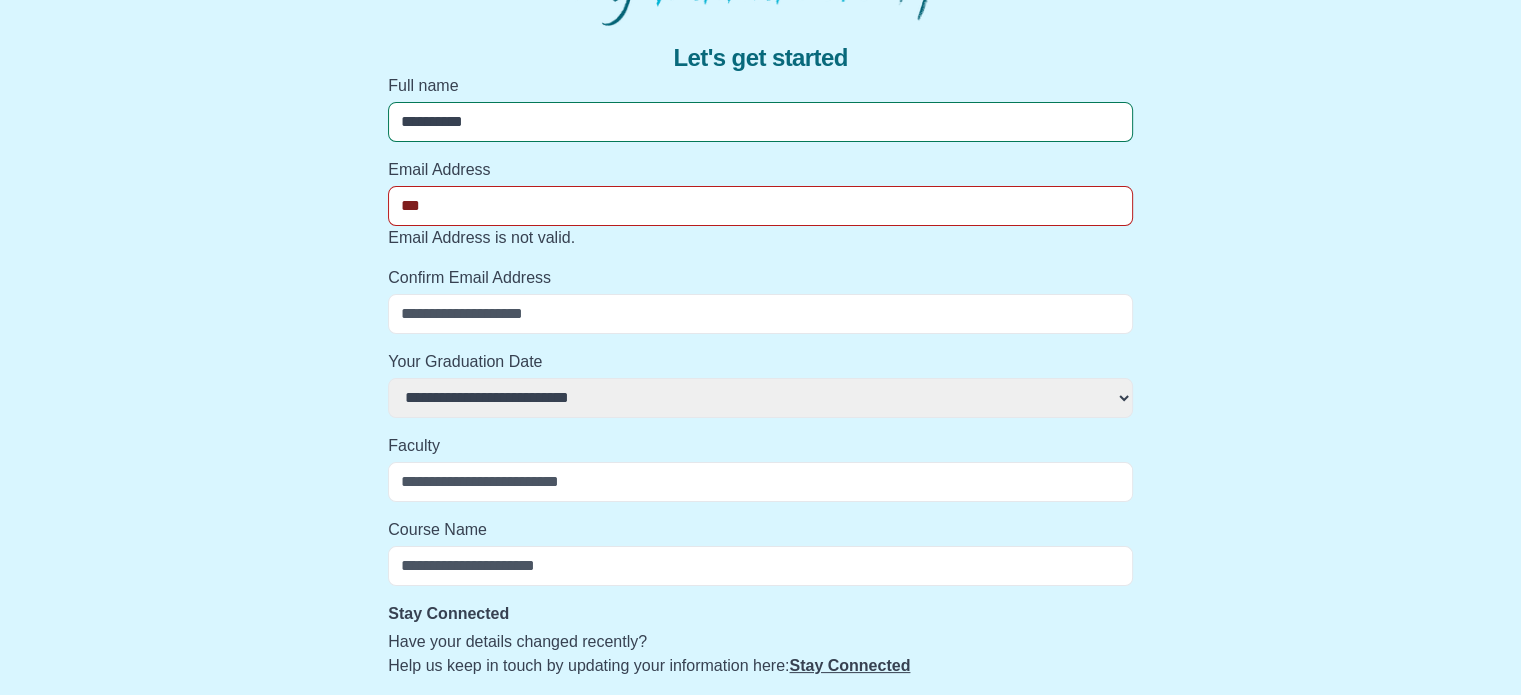 select 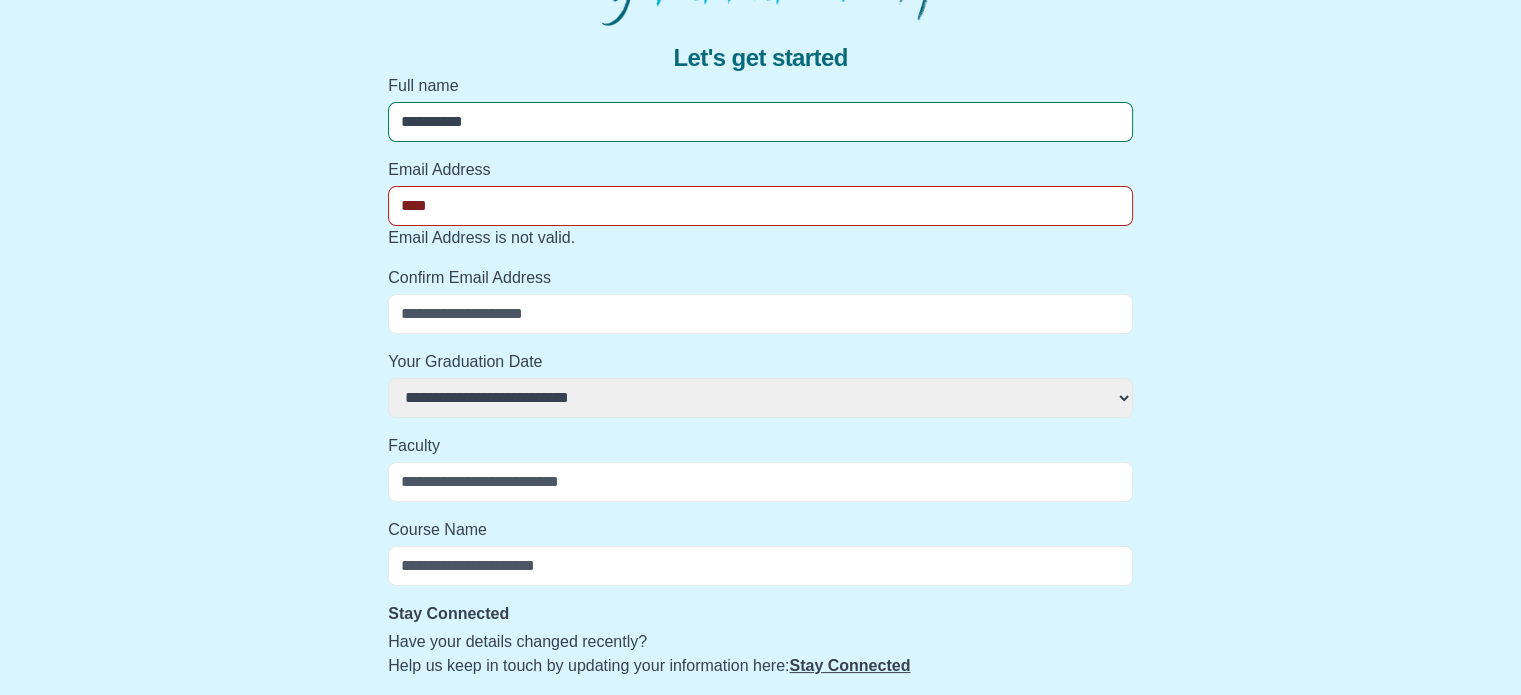select 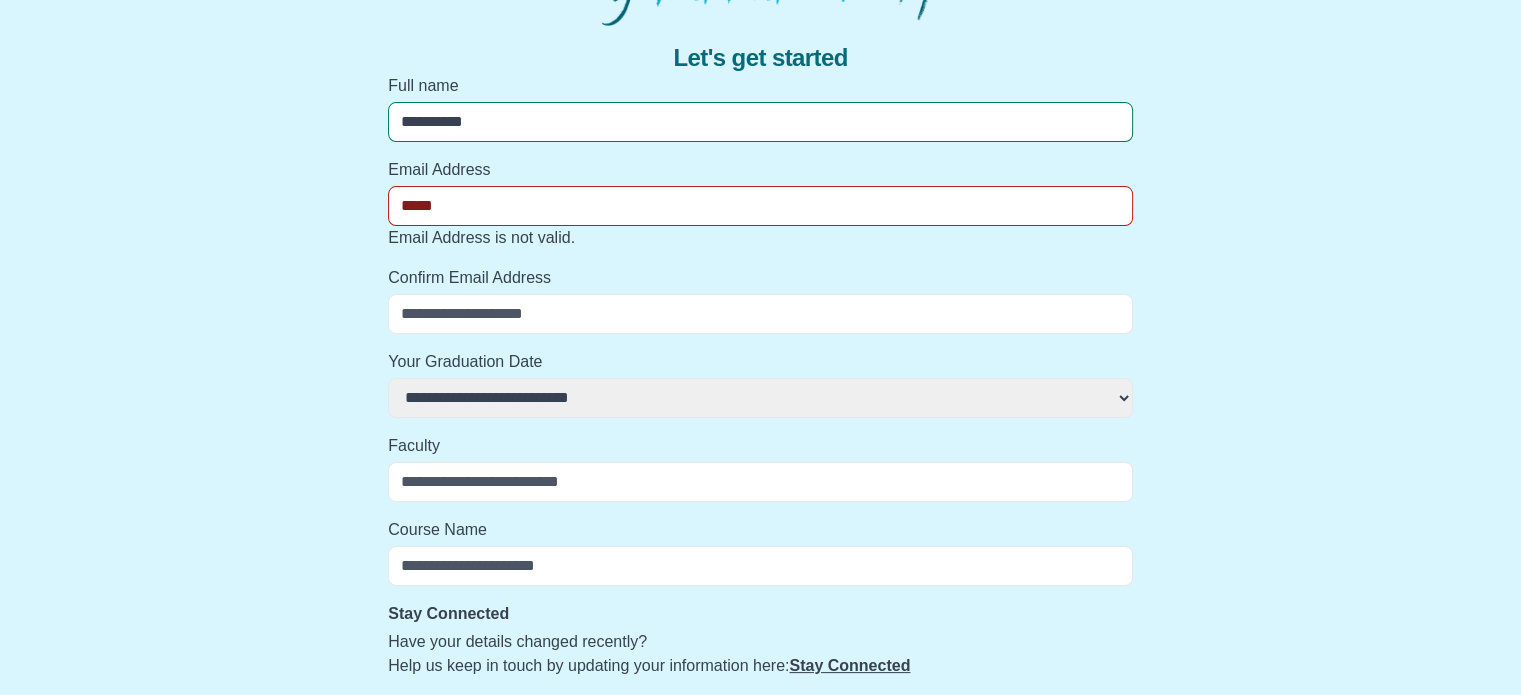 select 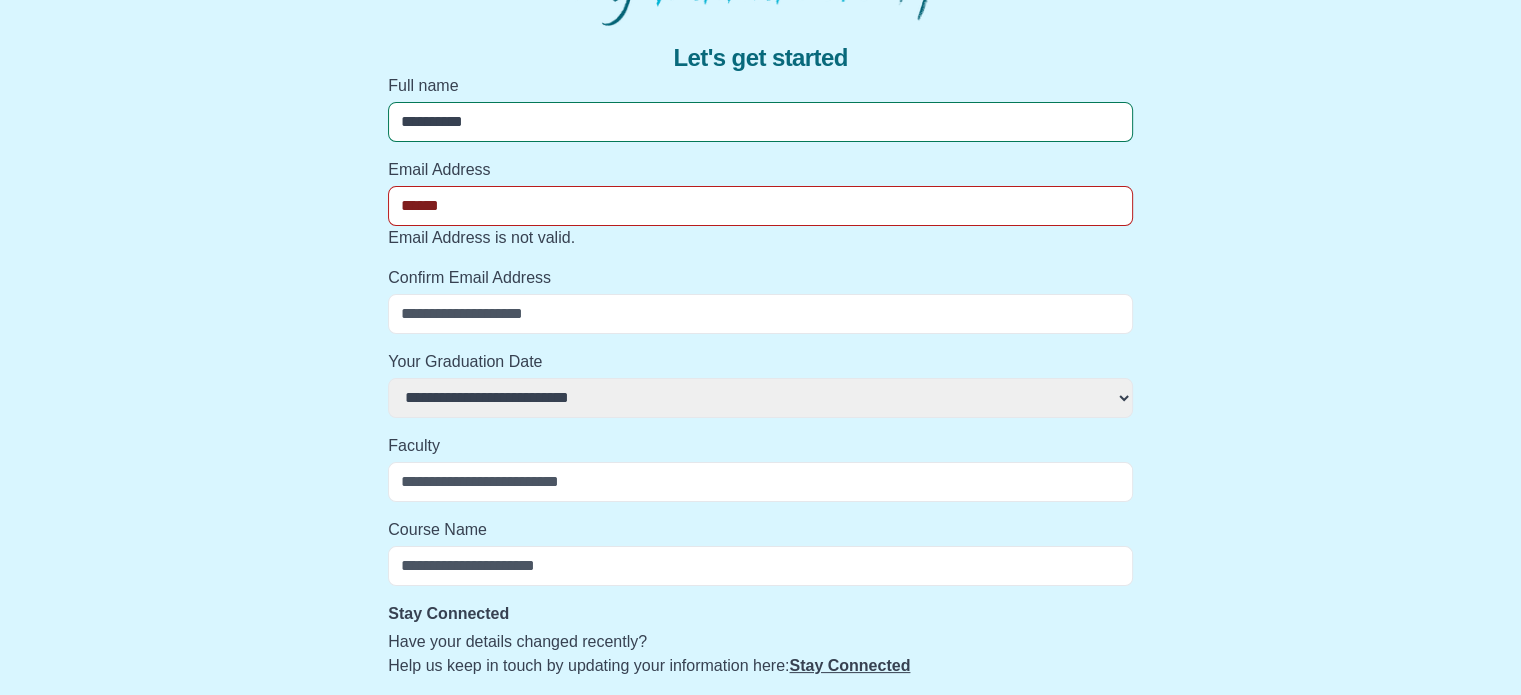 select 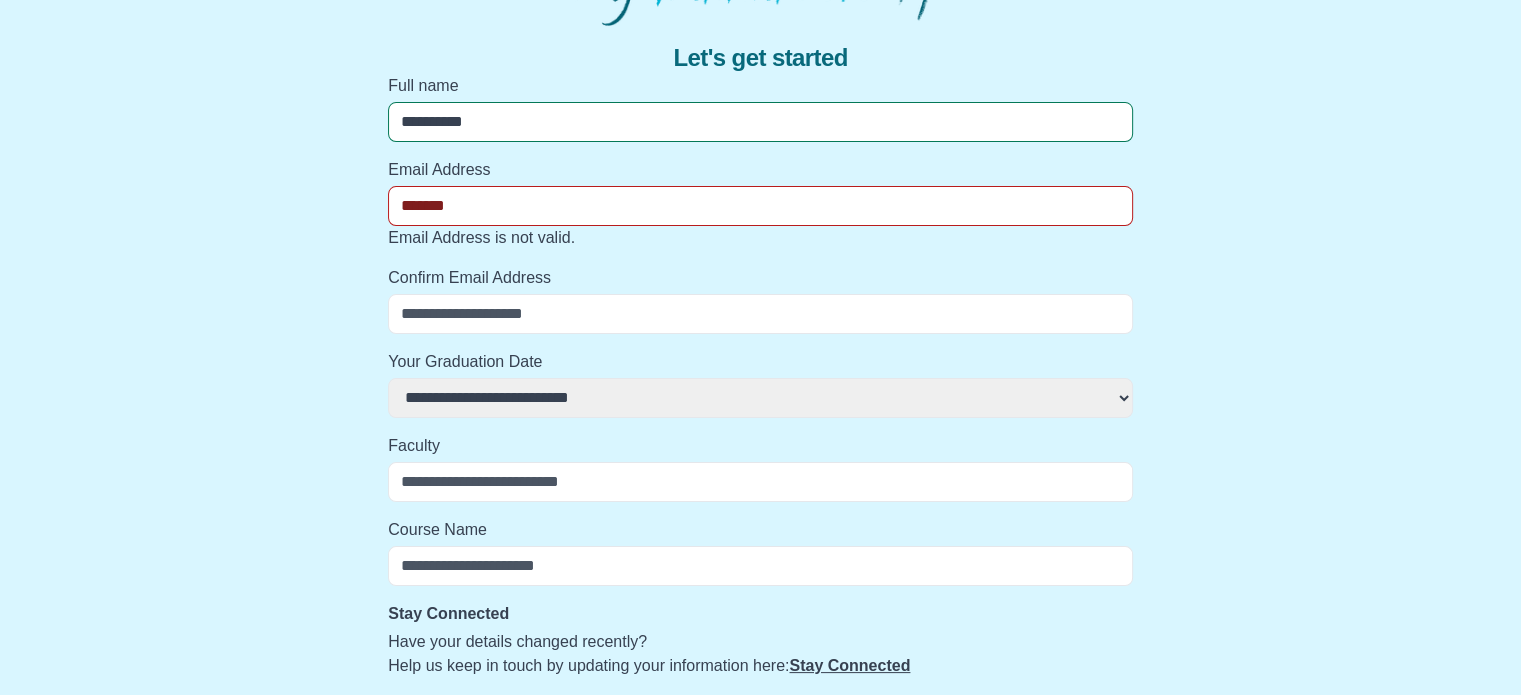 select 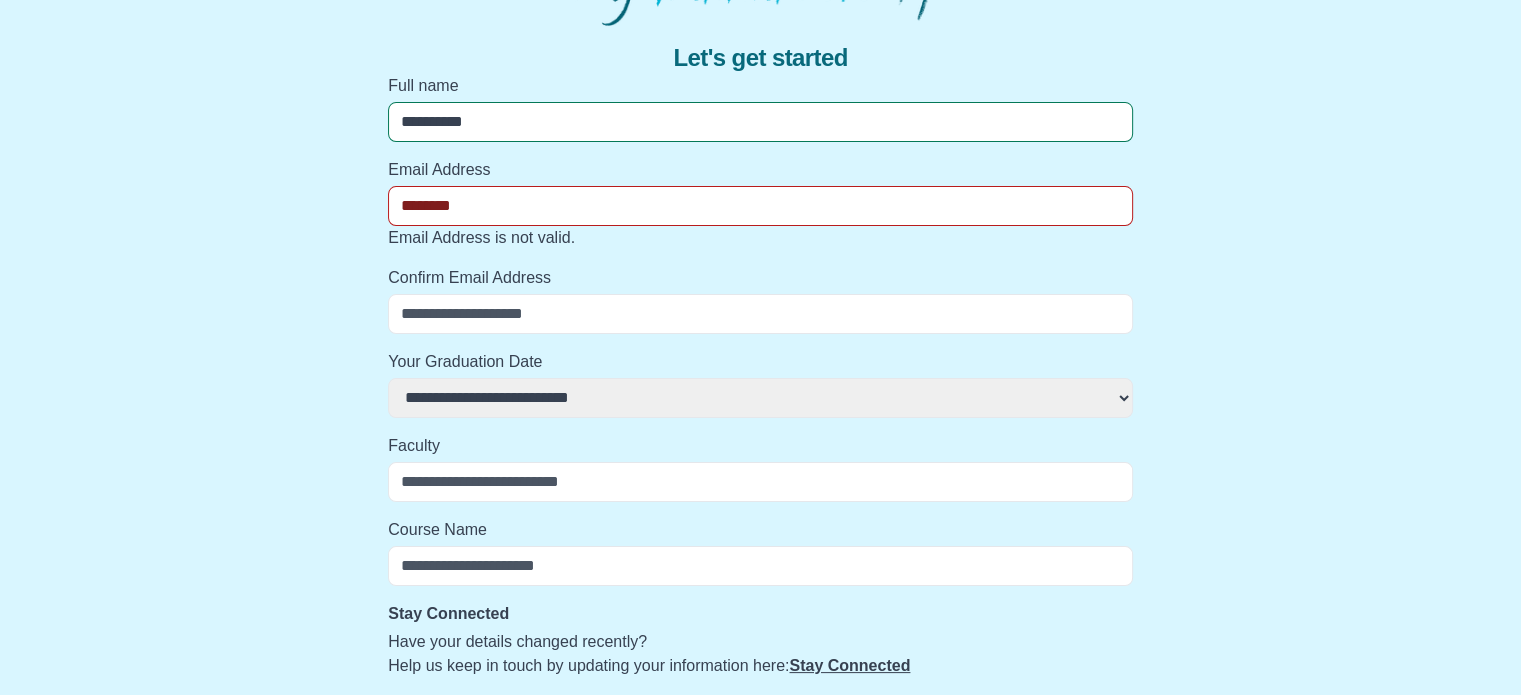 select 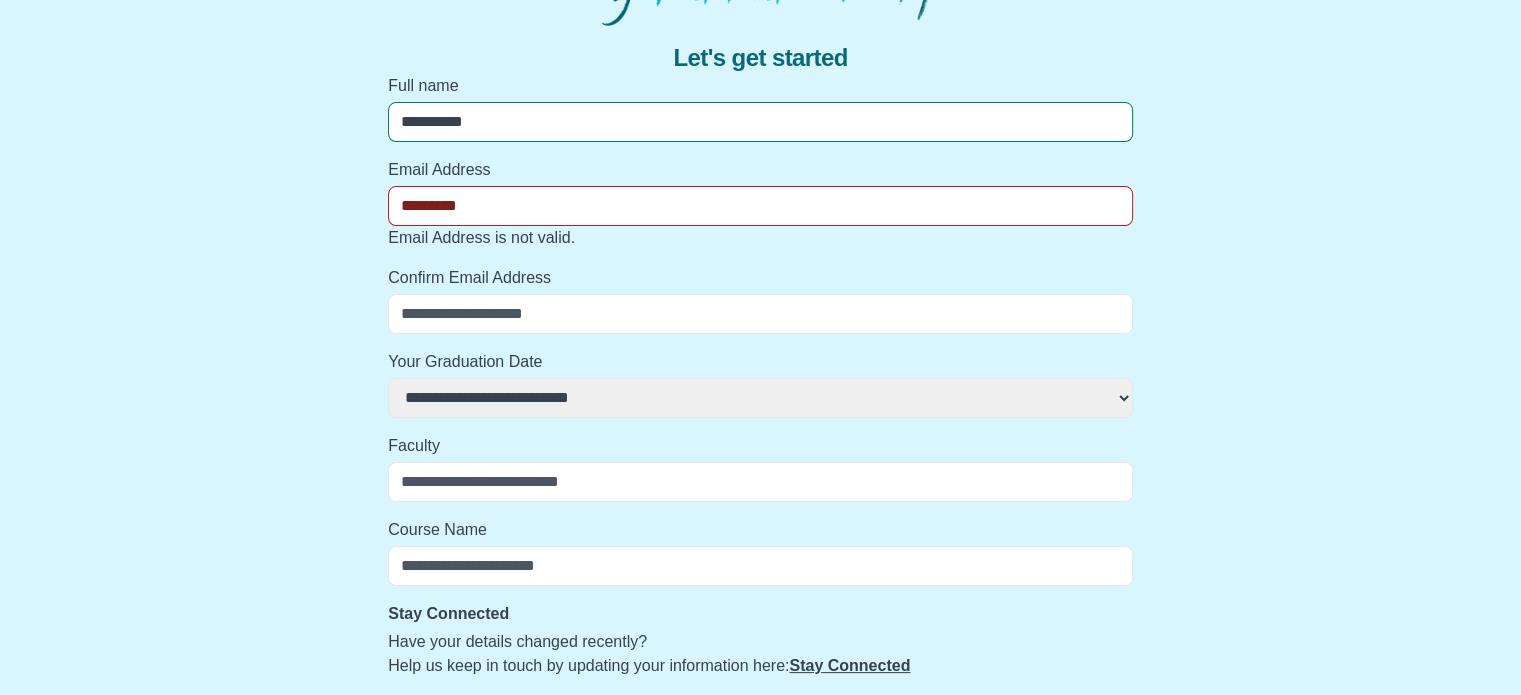 select 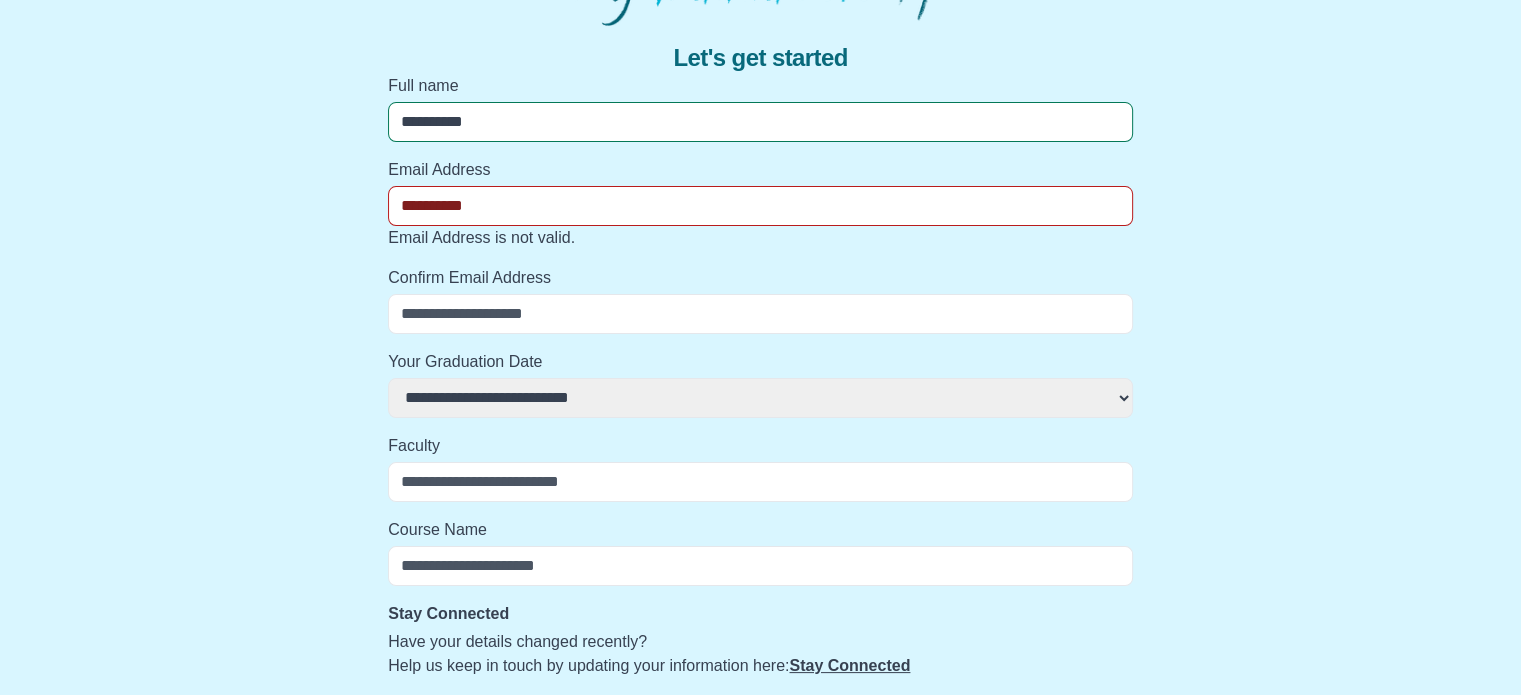 select 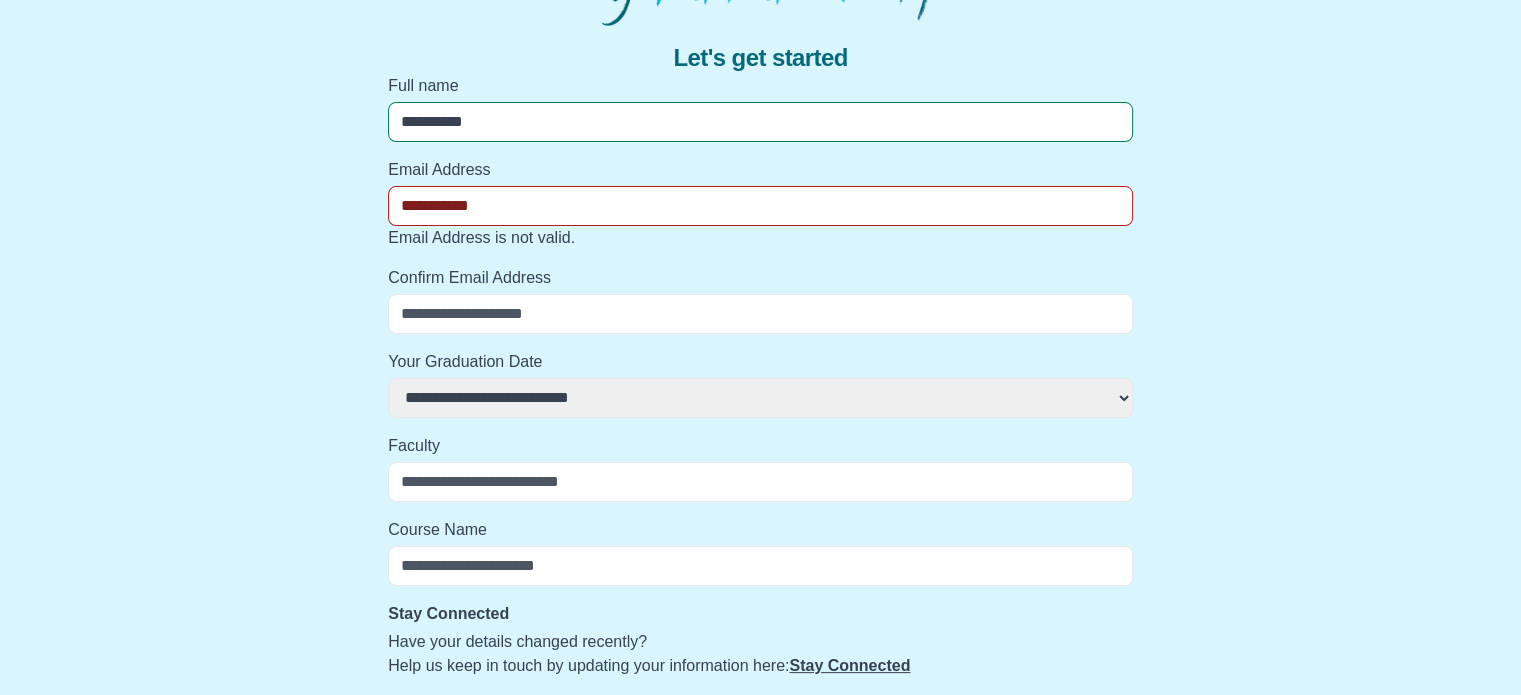 select 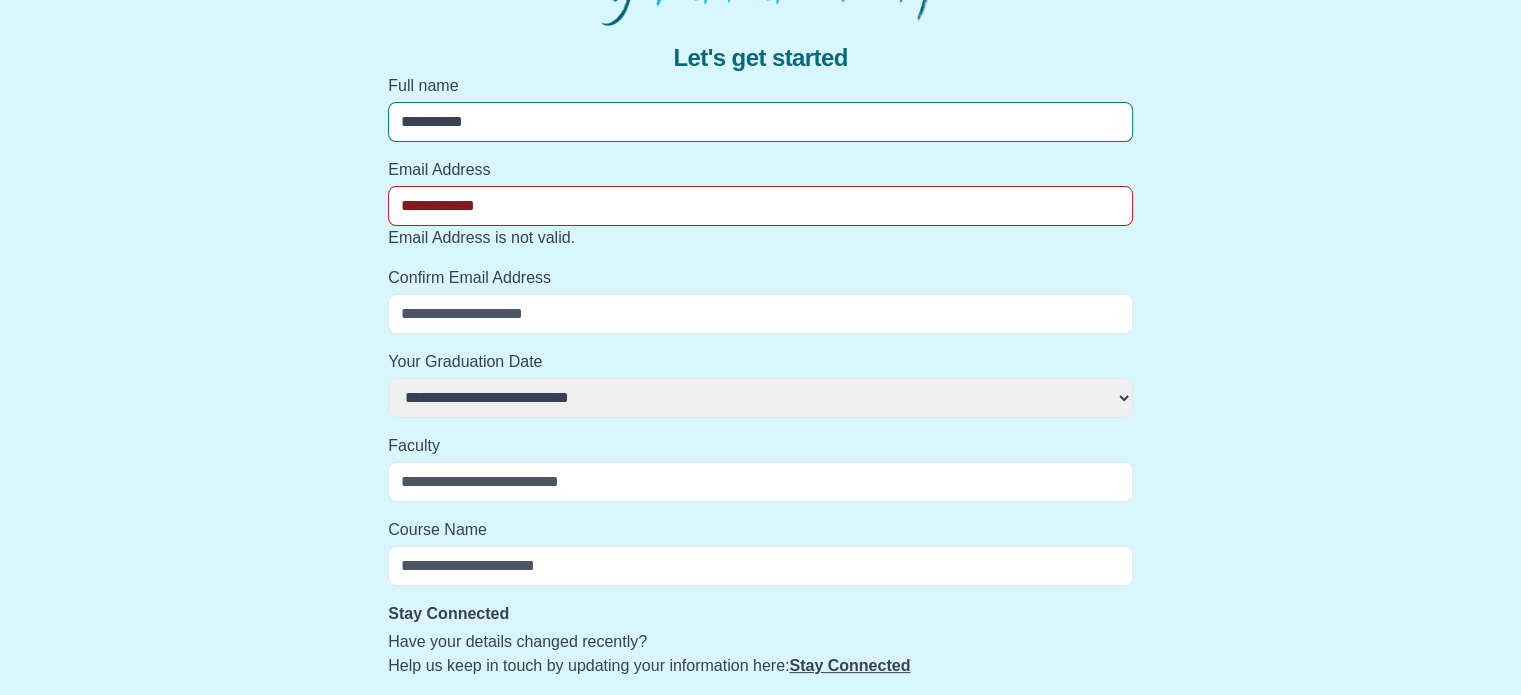 select 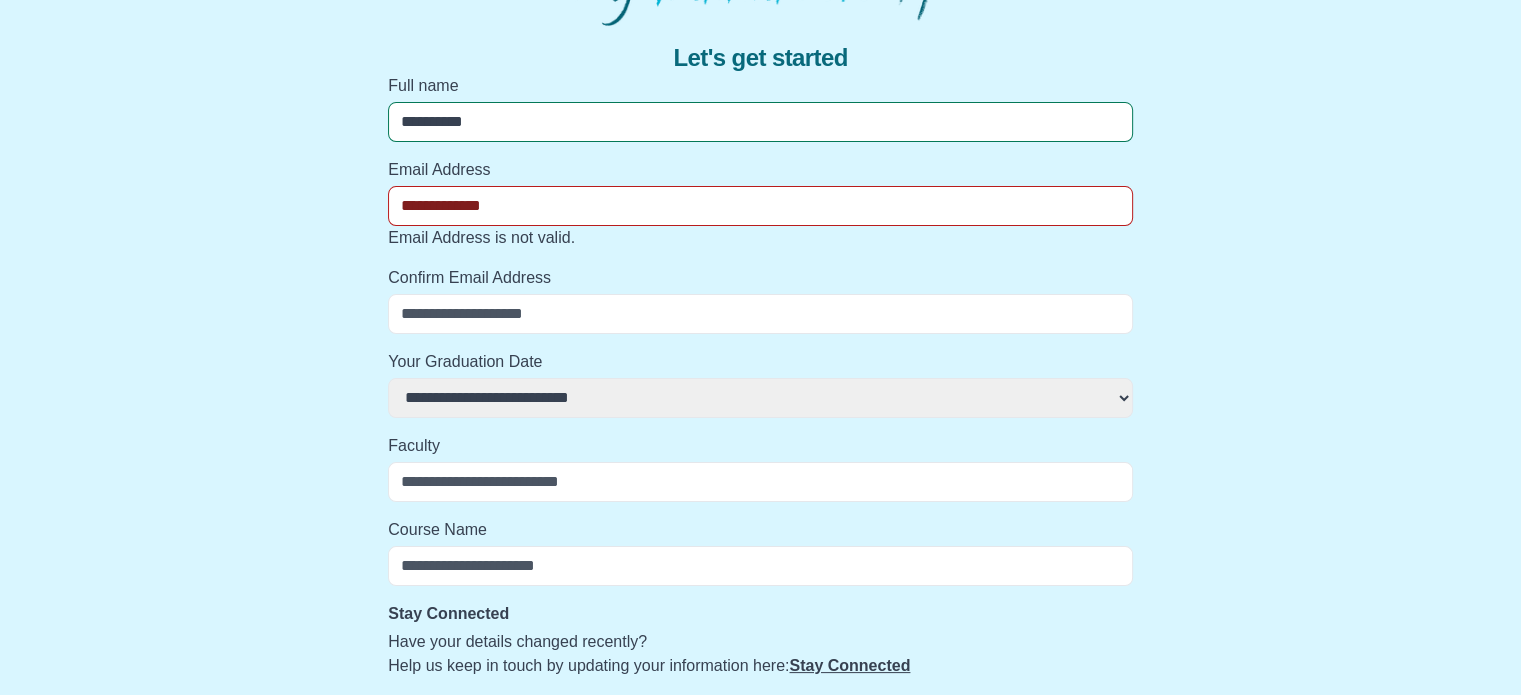 select 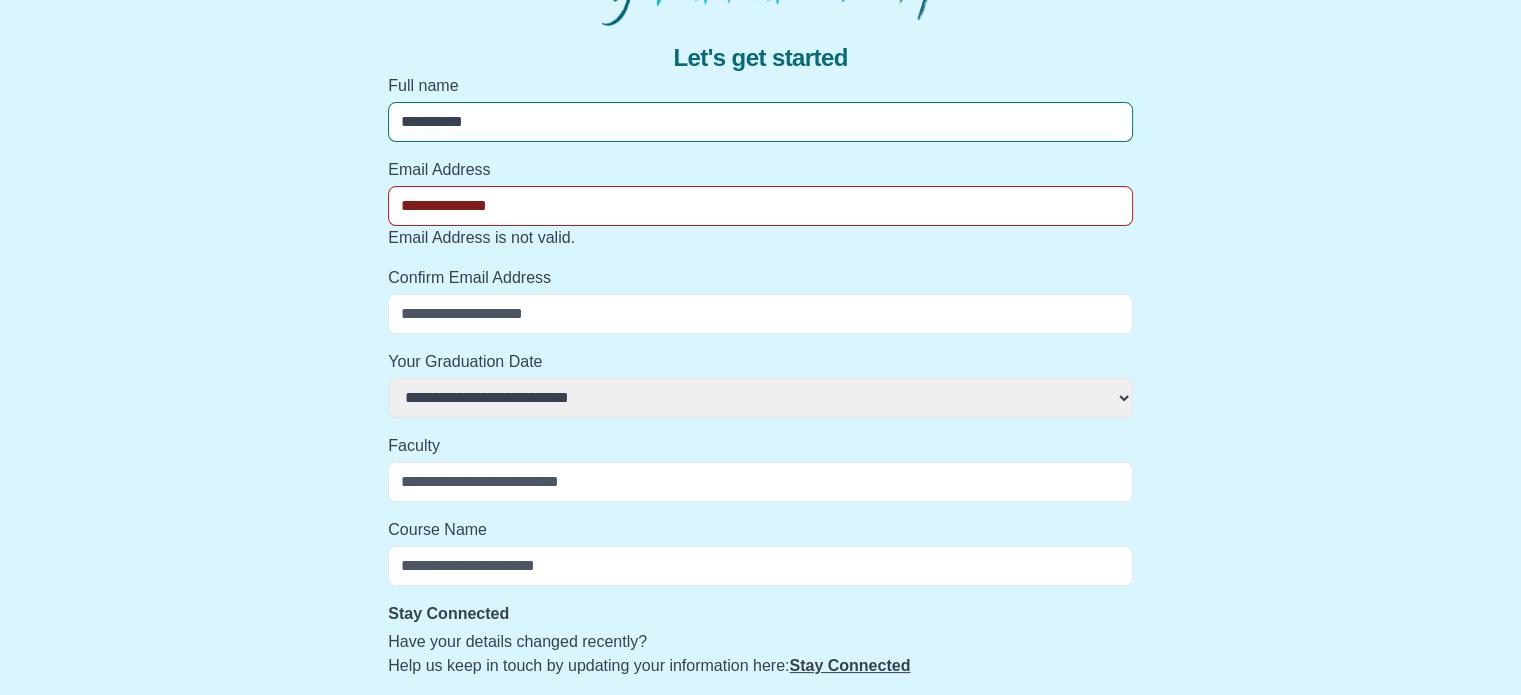 select 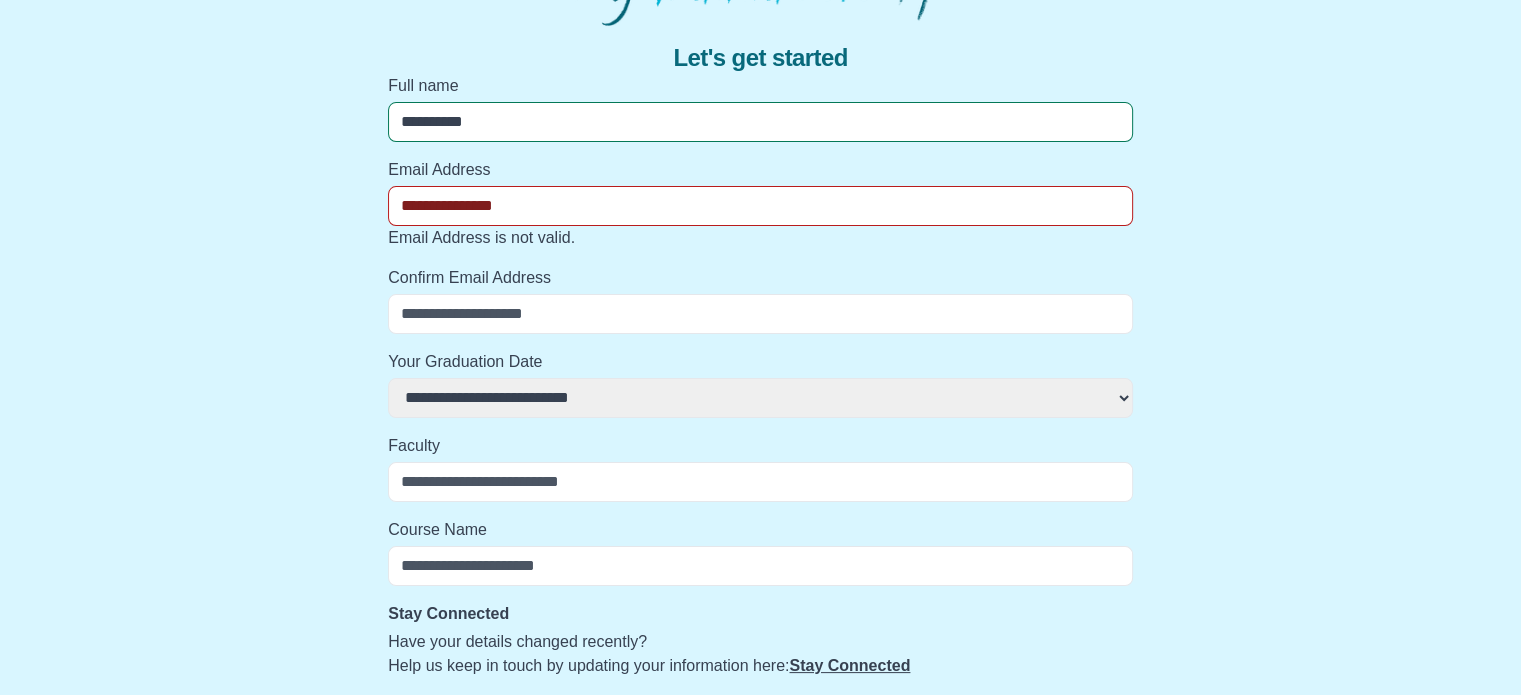 select 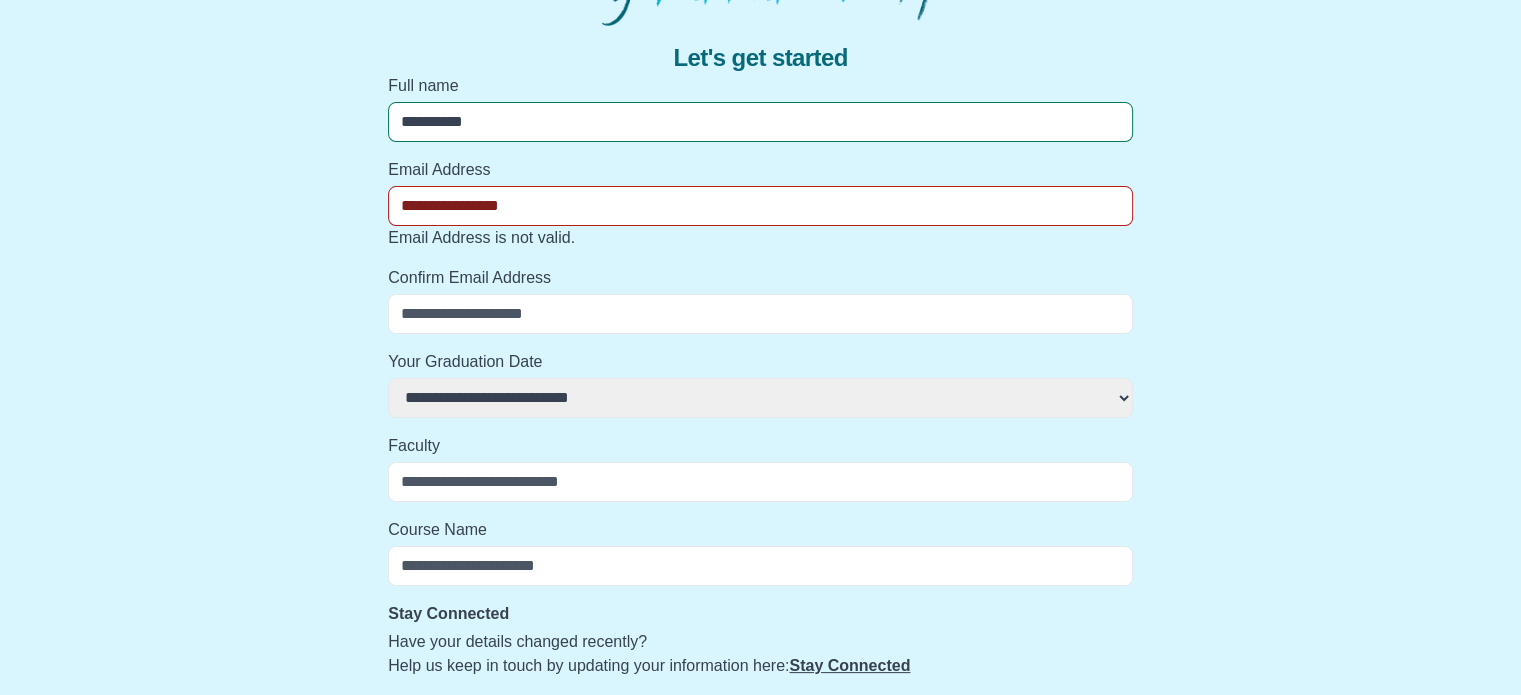 select 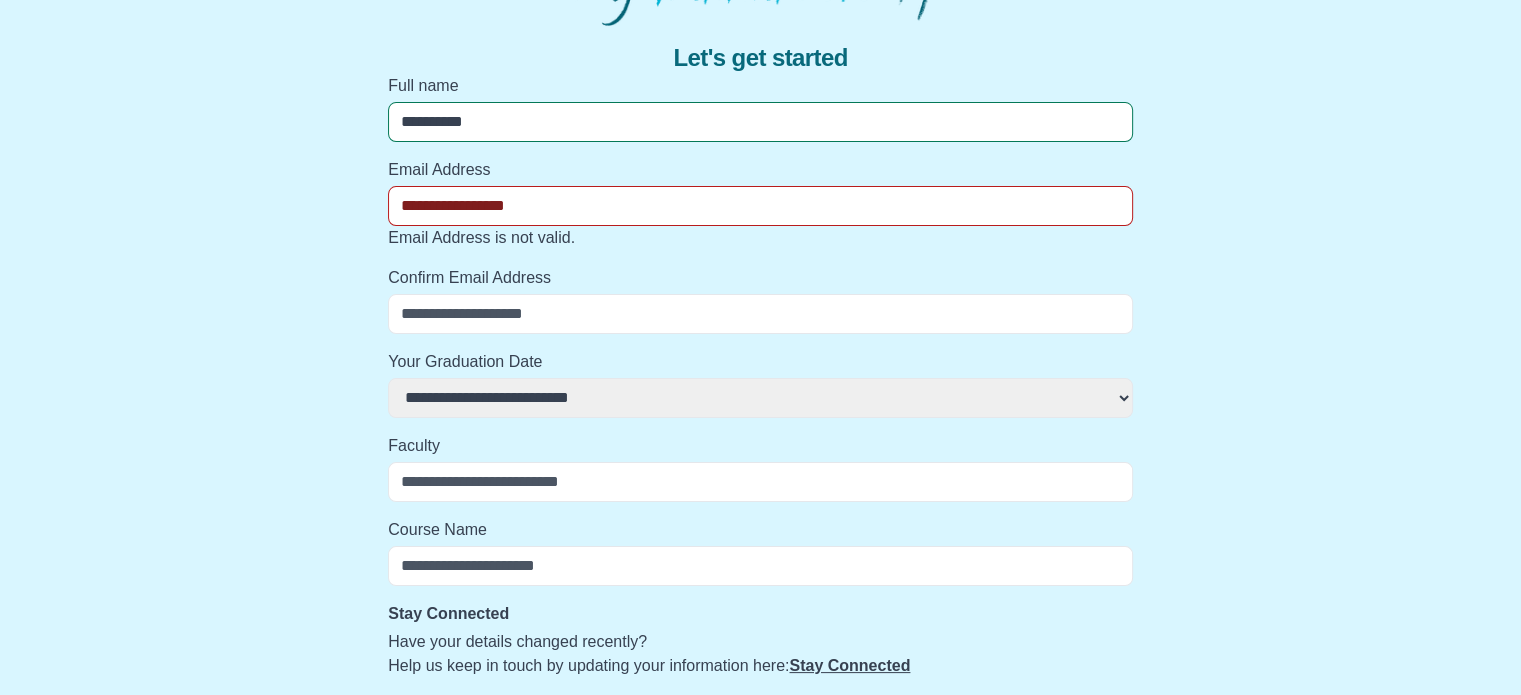 select 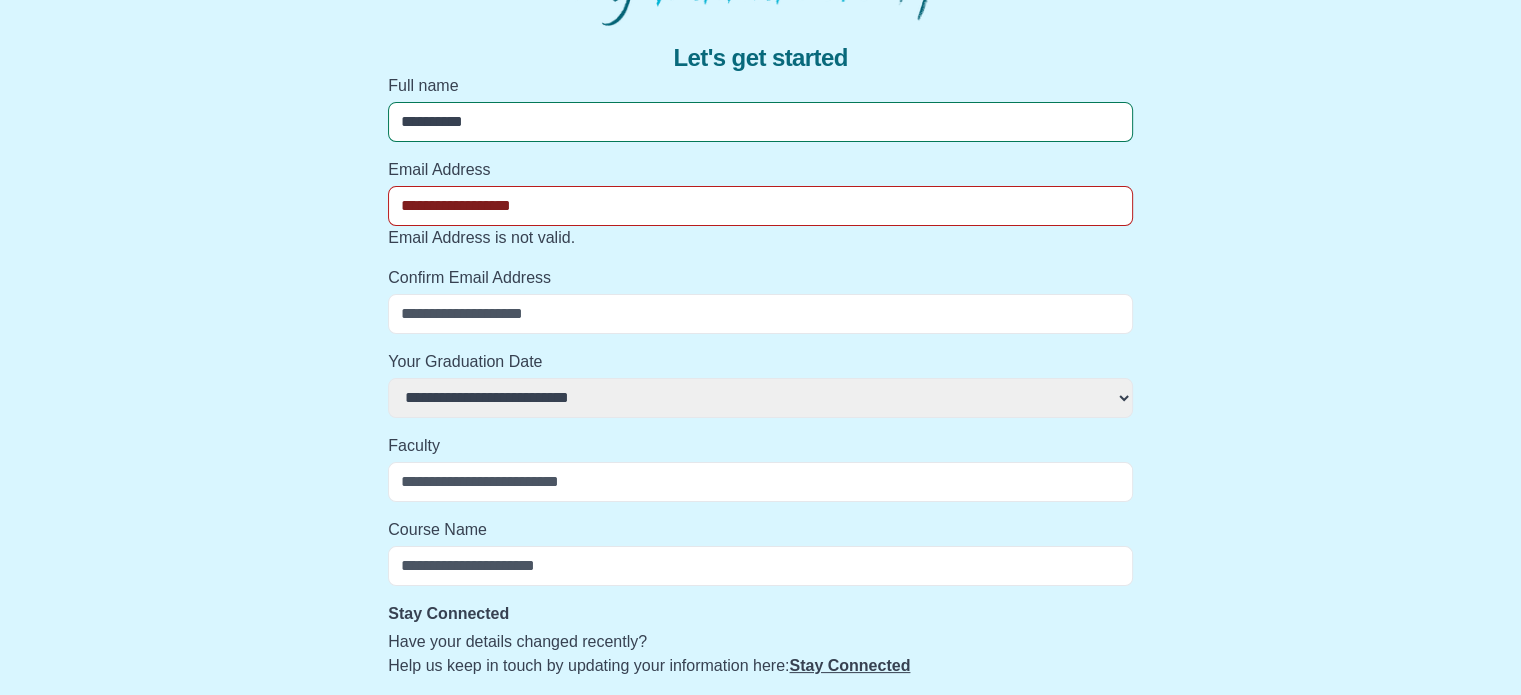 select 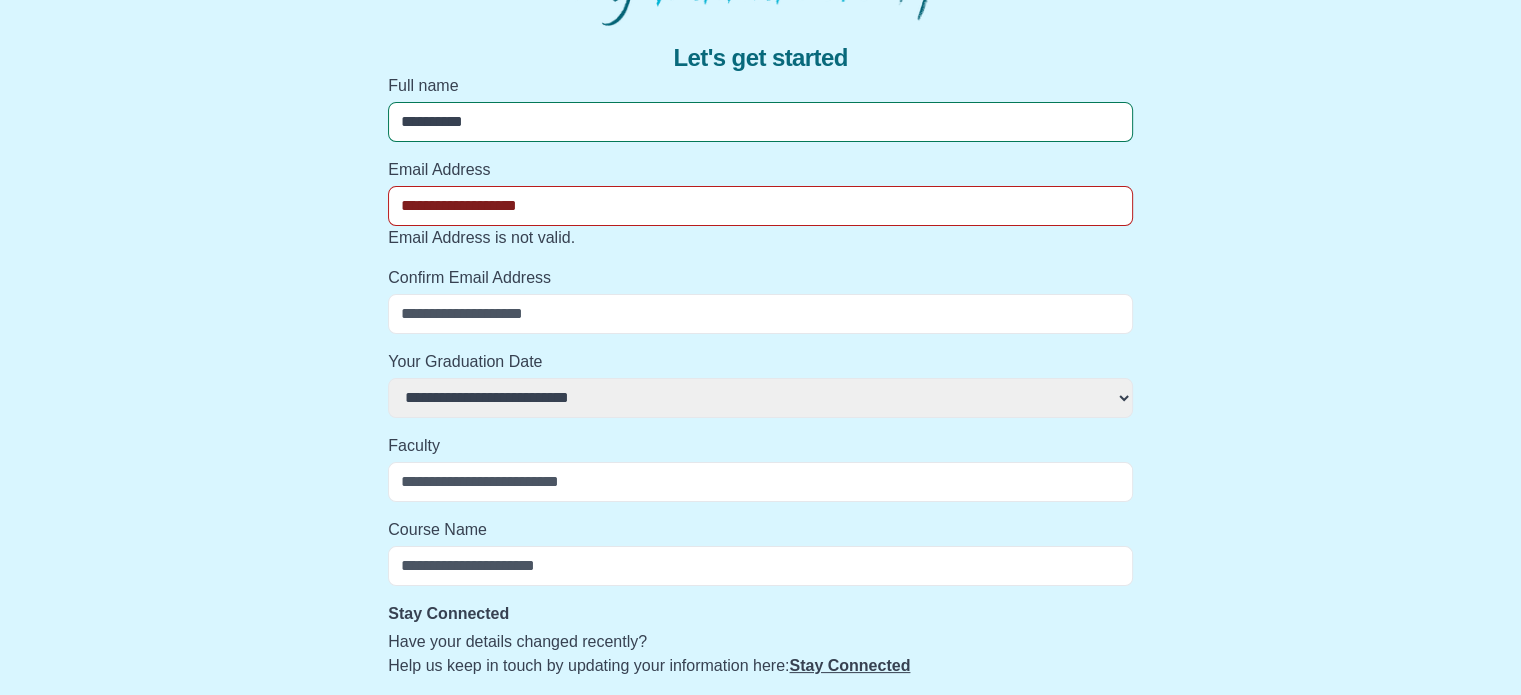 select 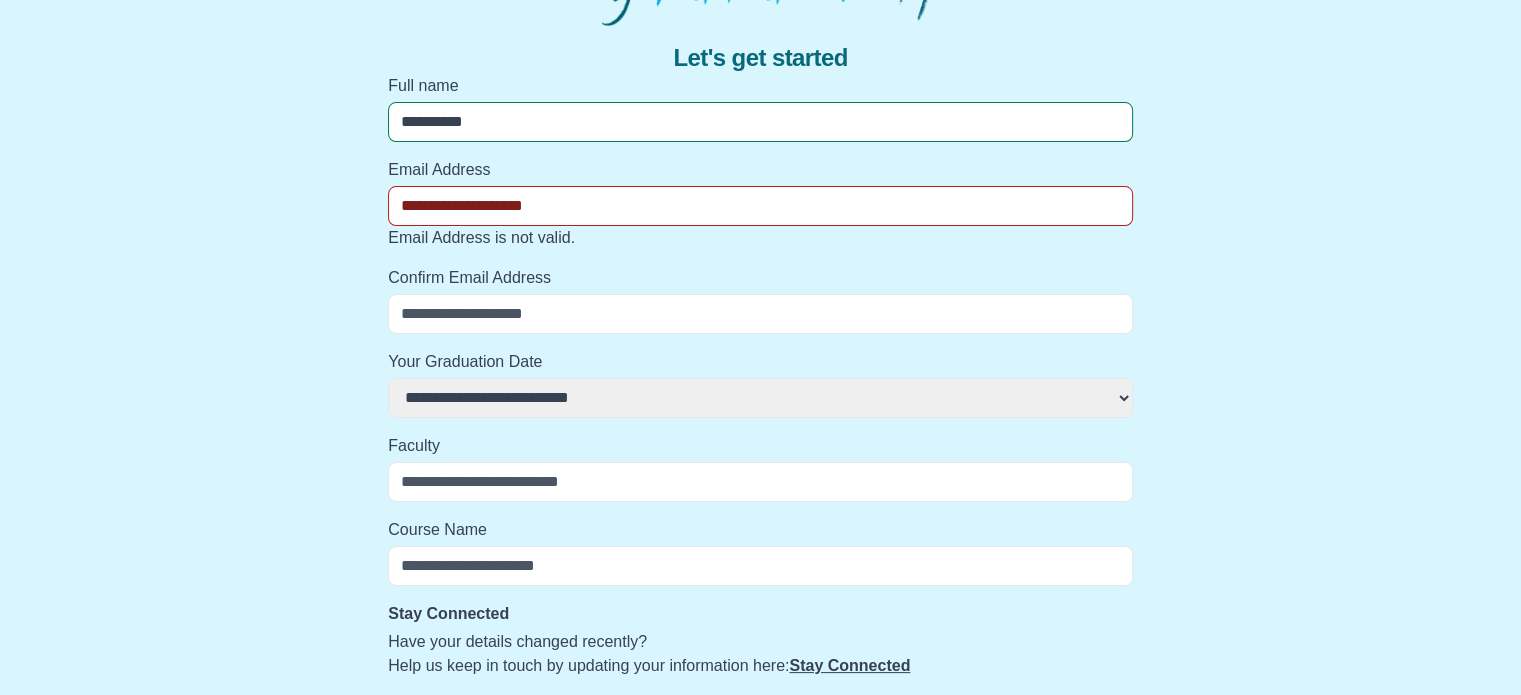 select 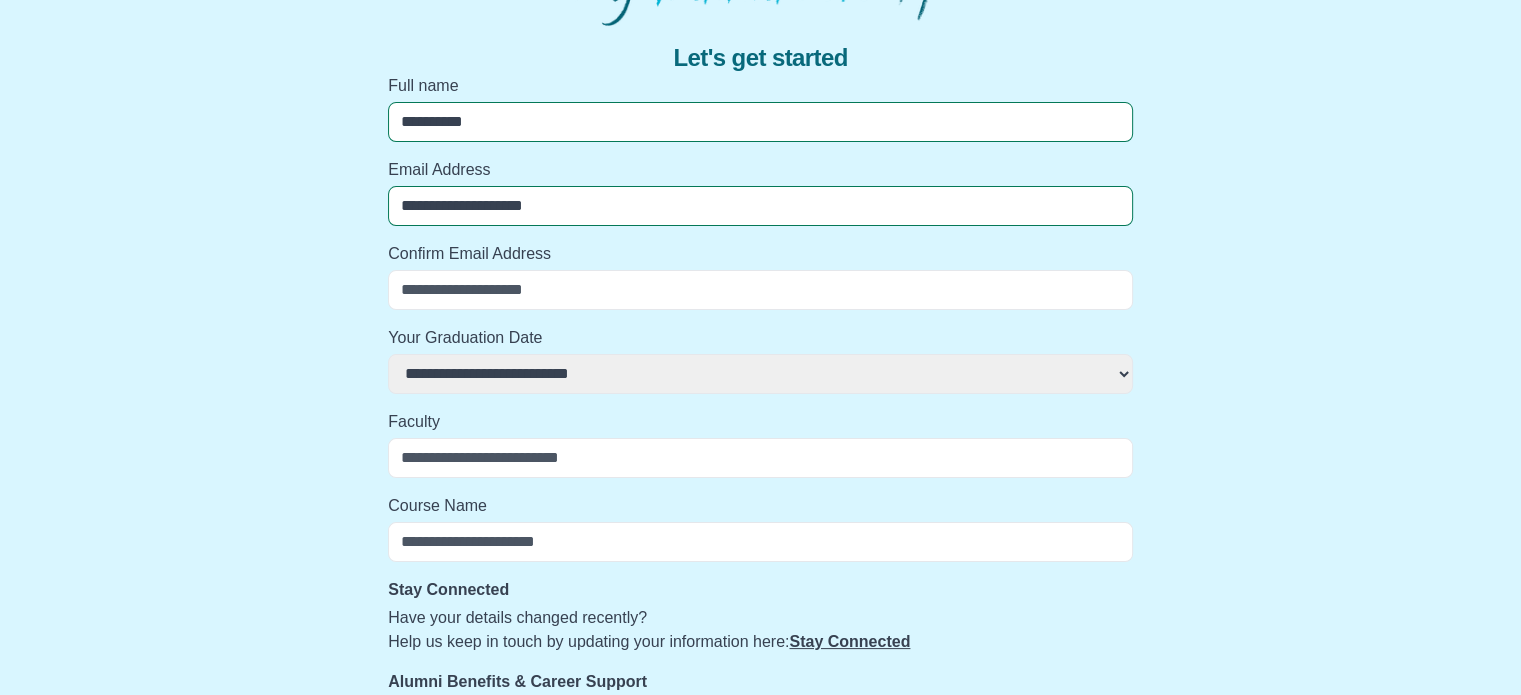 type on "**********" 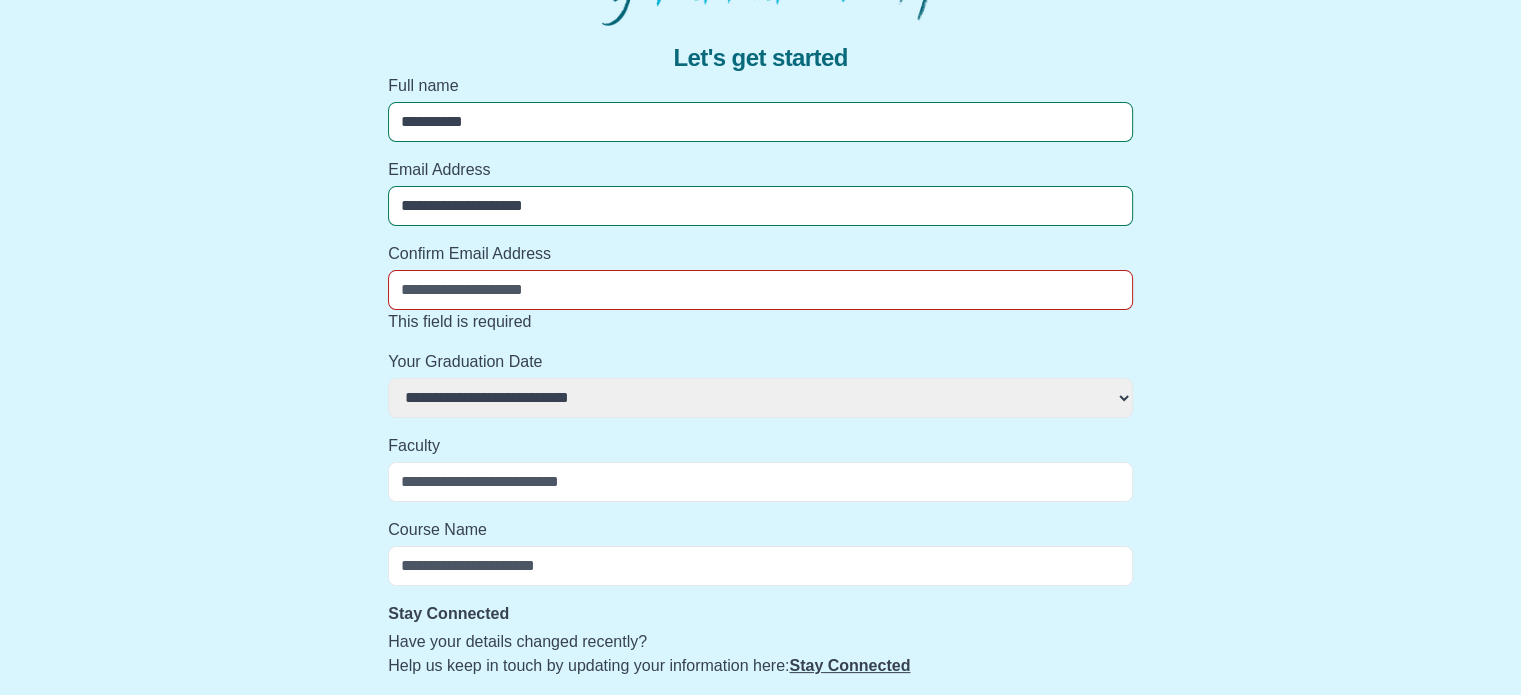drag, startPoint x: 588, startPoint y: 215, endPoint x: 211, endPoint y: 217, distance: 377.0053 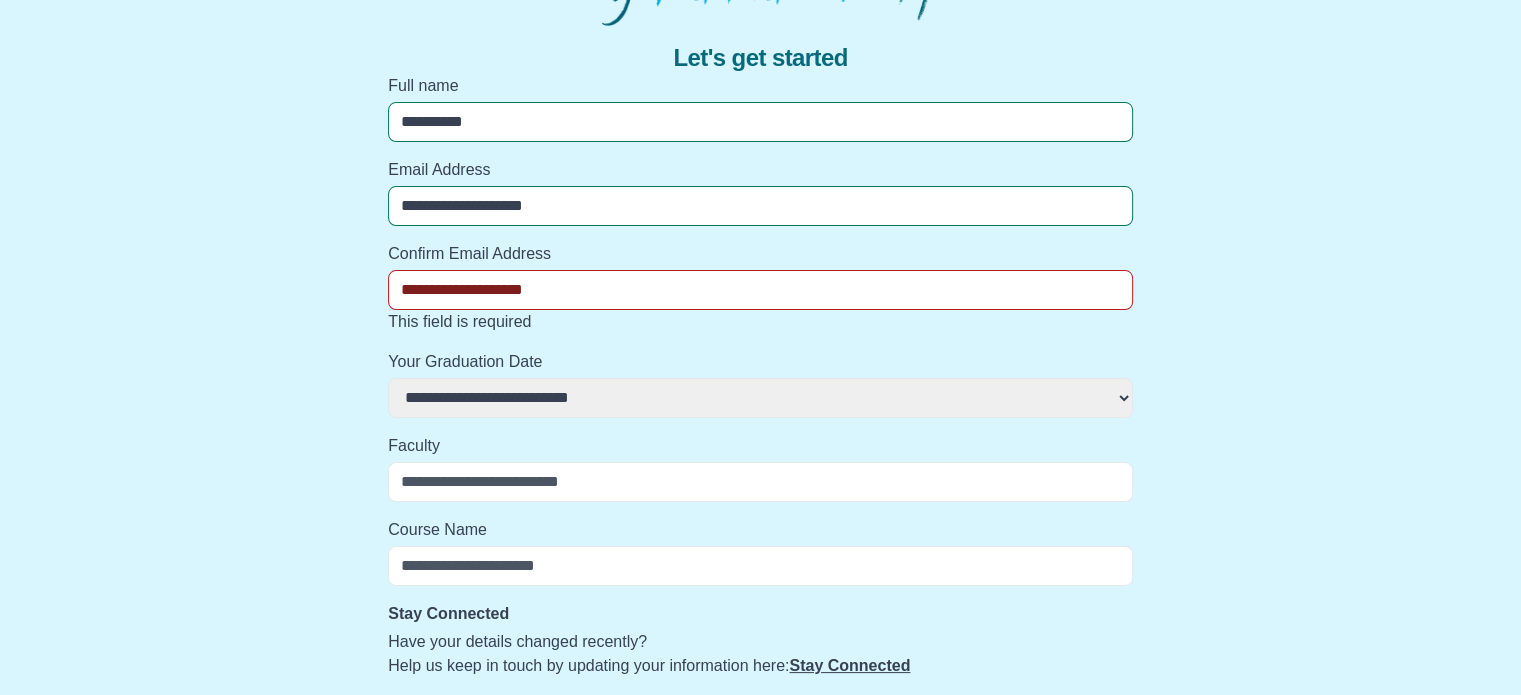 select 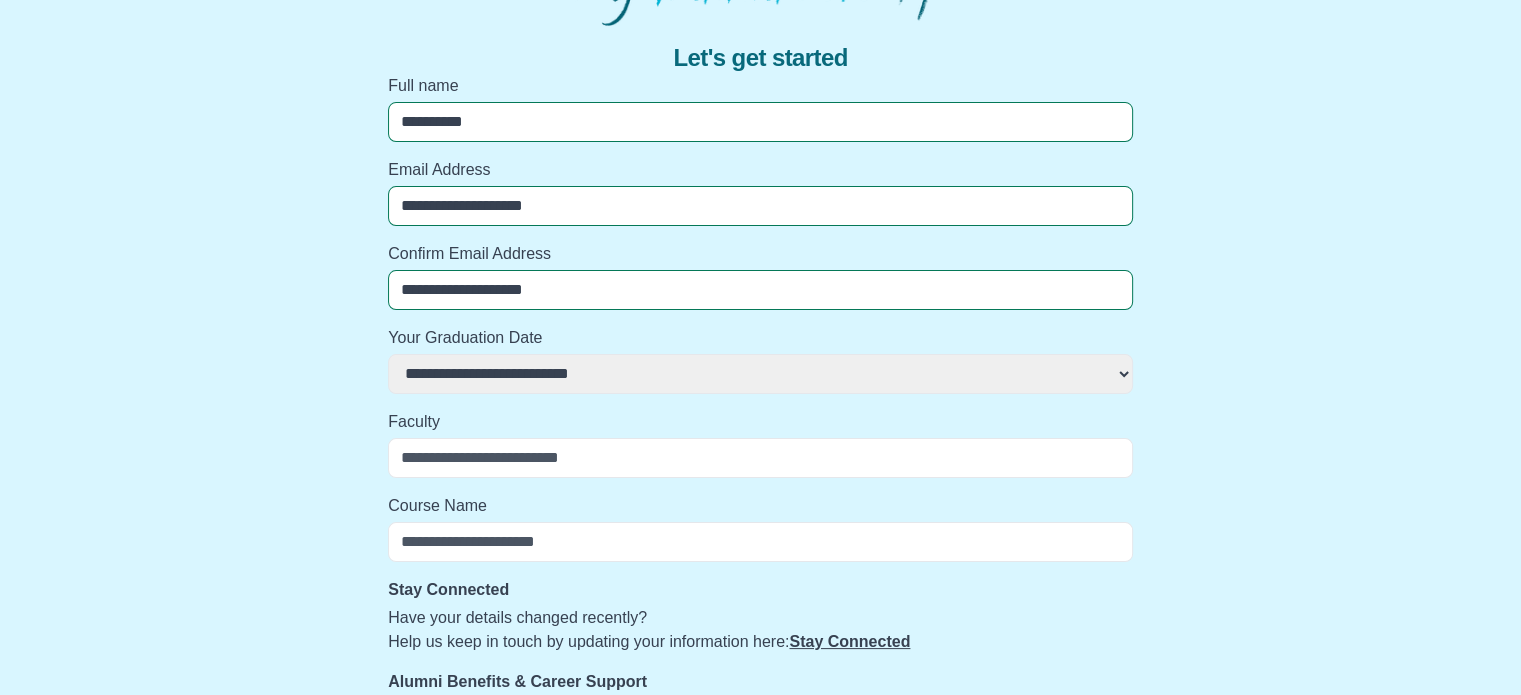 type on "**********" 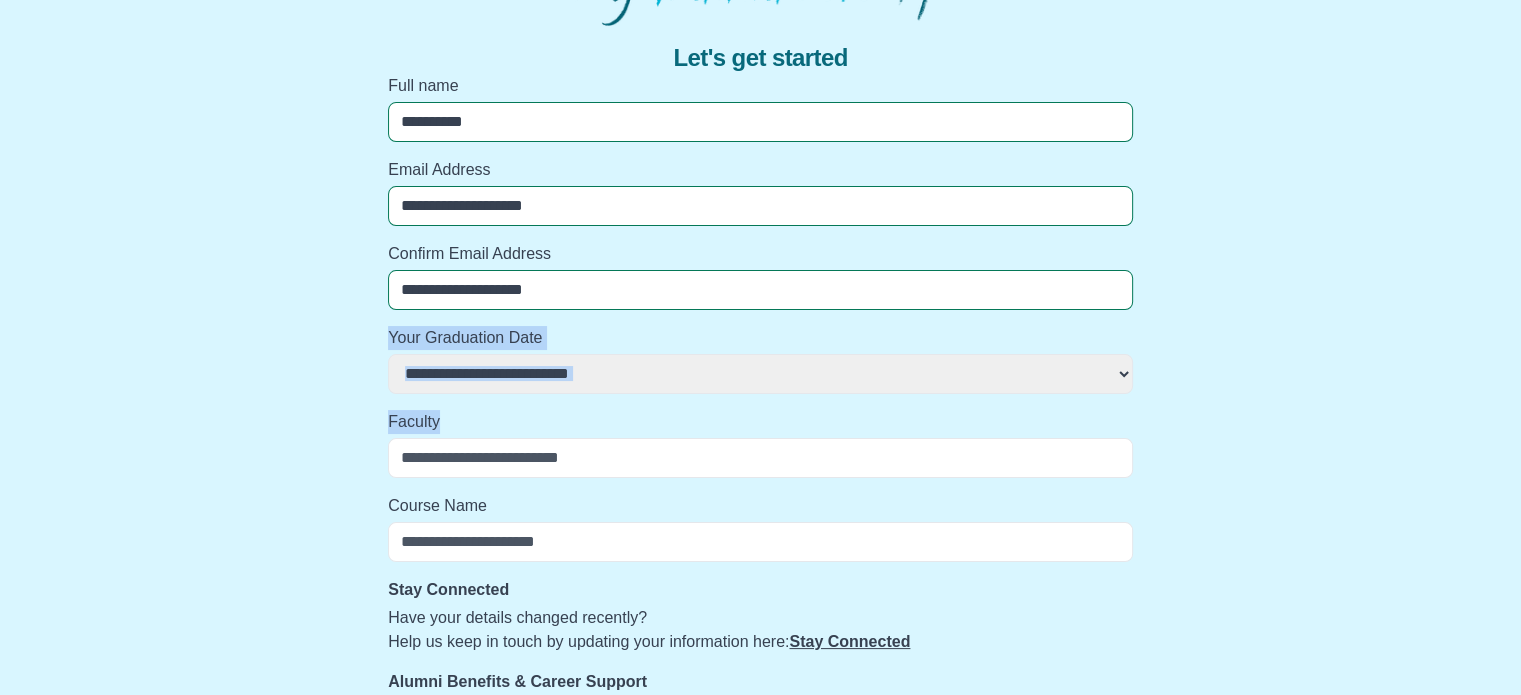 drag, startPoint x: 506, startPoint y: 395, endPoint x: 496, endPoint y: 386, distance: 13.453624 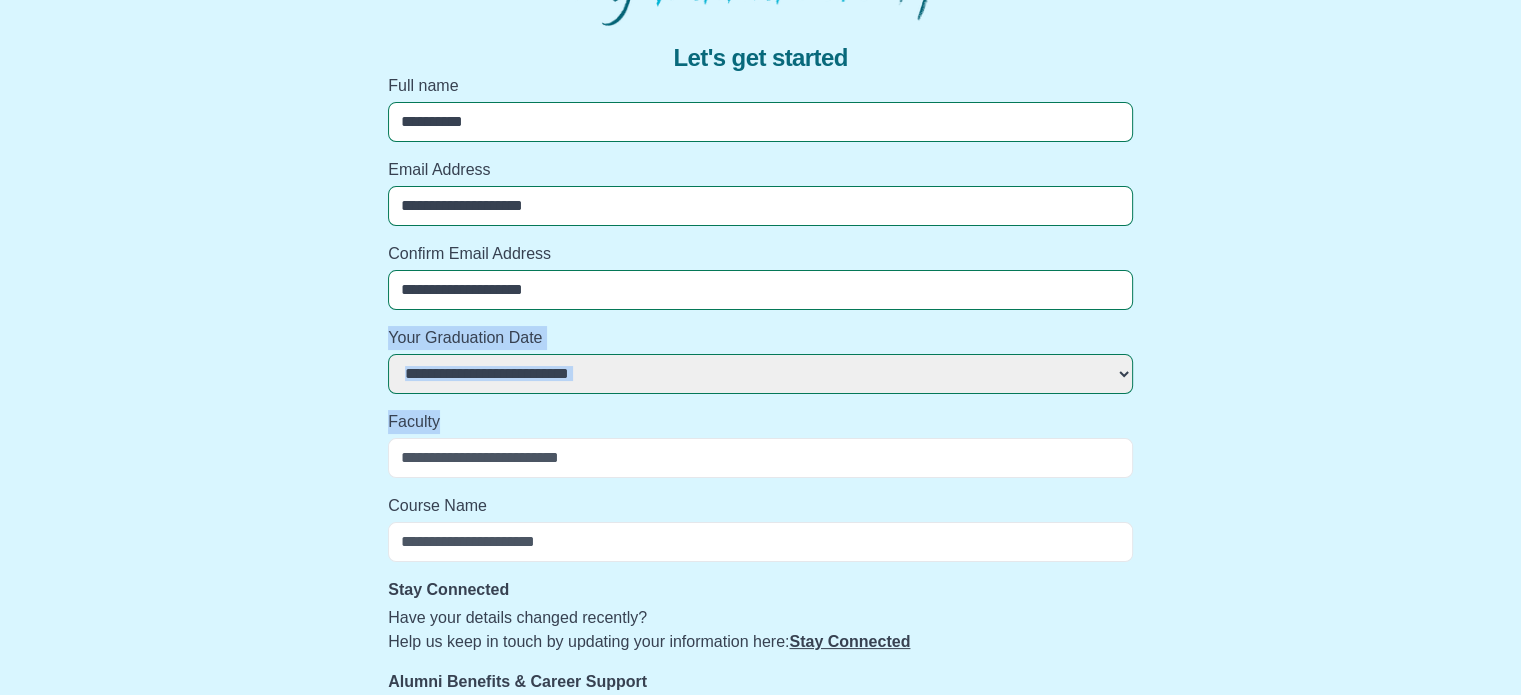 click on "**********" at bounding box center [760, 413] 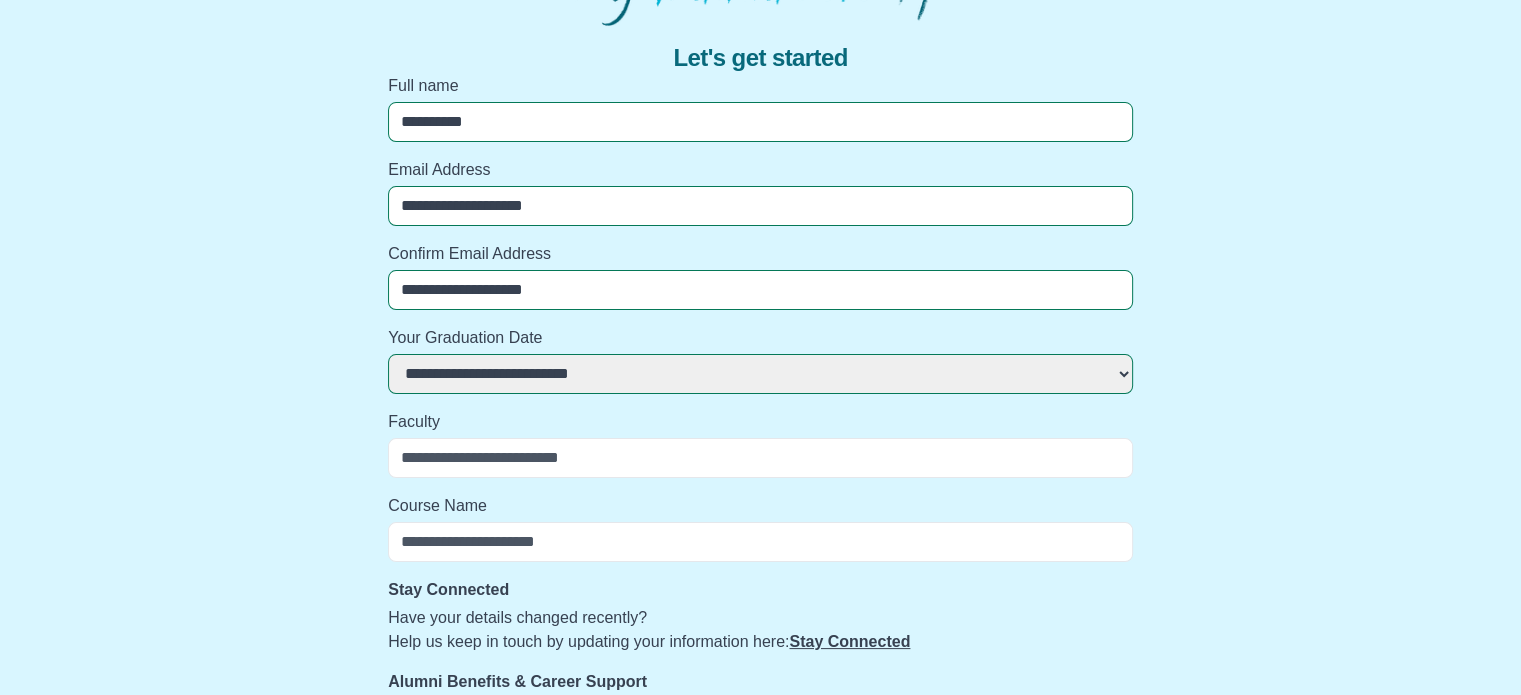 click on "Faculty" at bounding box center (760, 458) 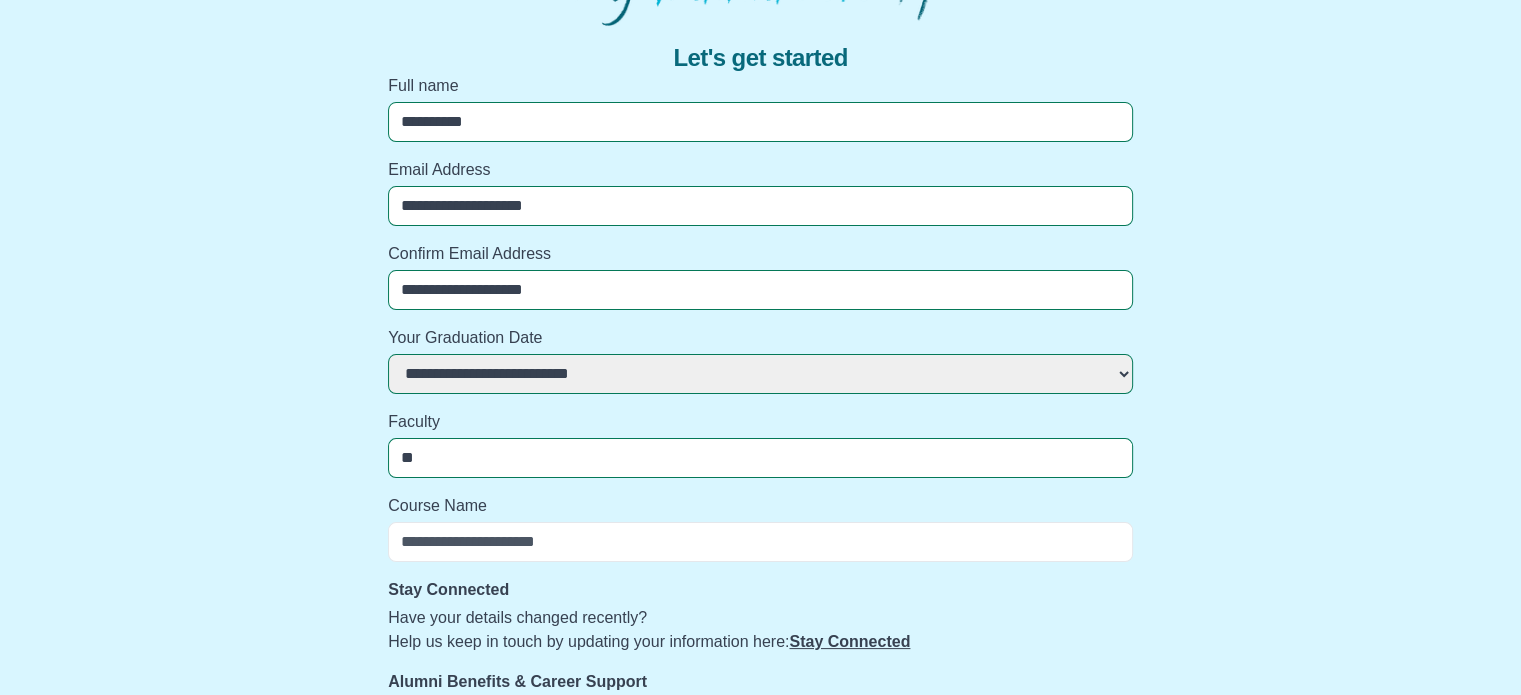 type on "*" 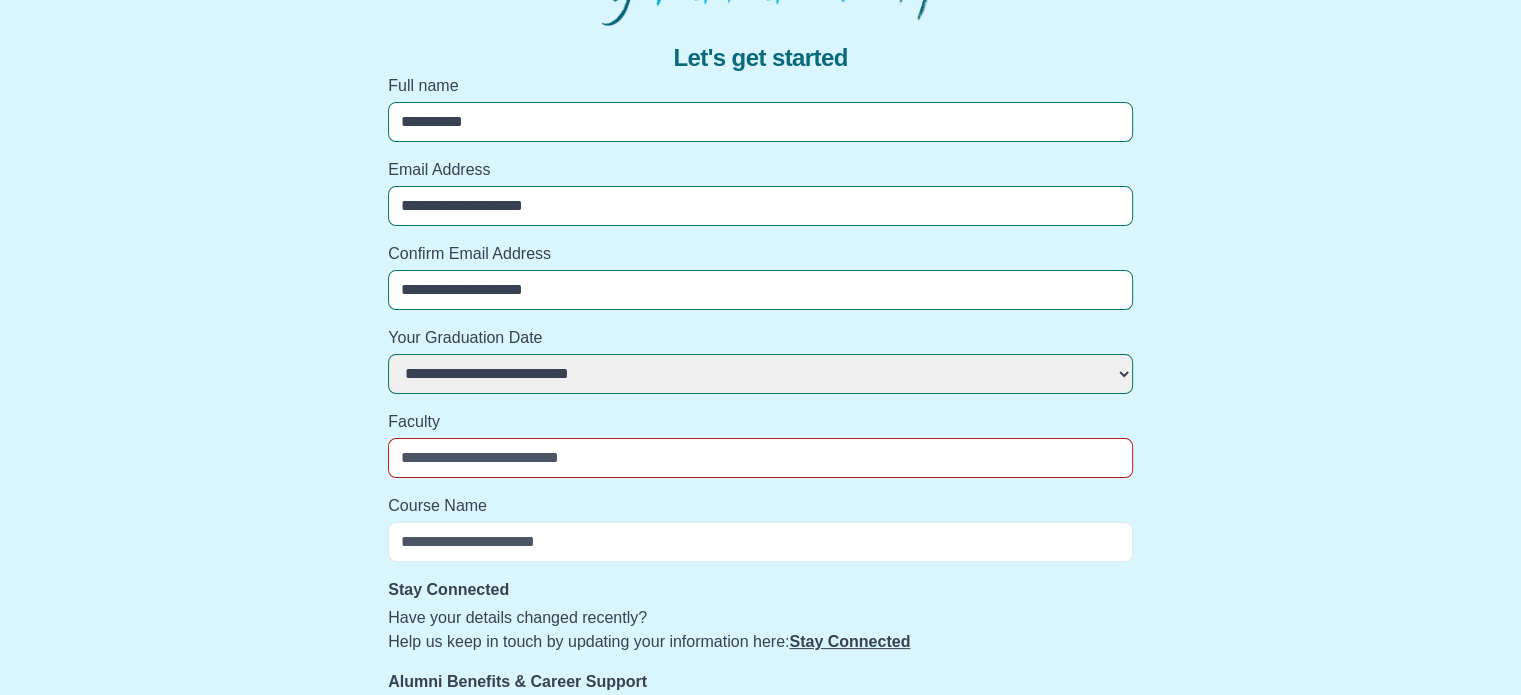 paste on "**********" 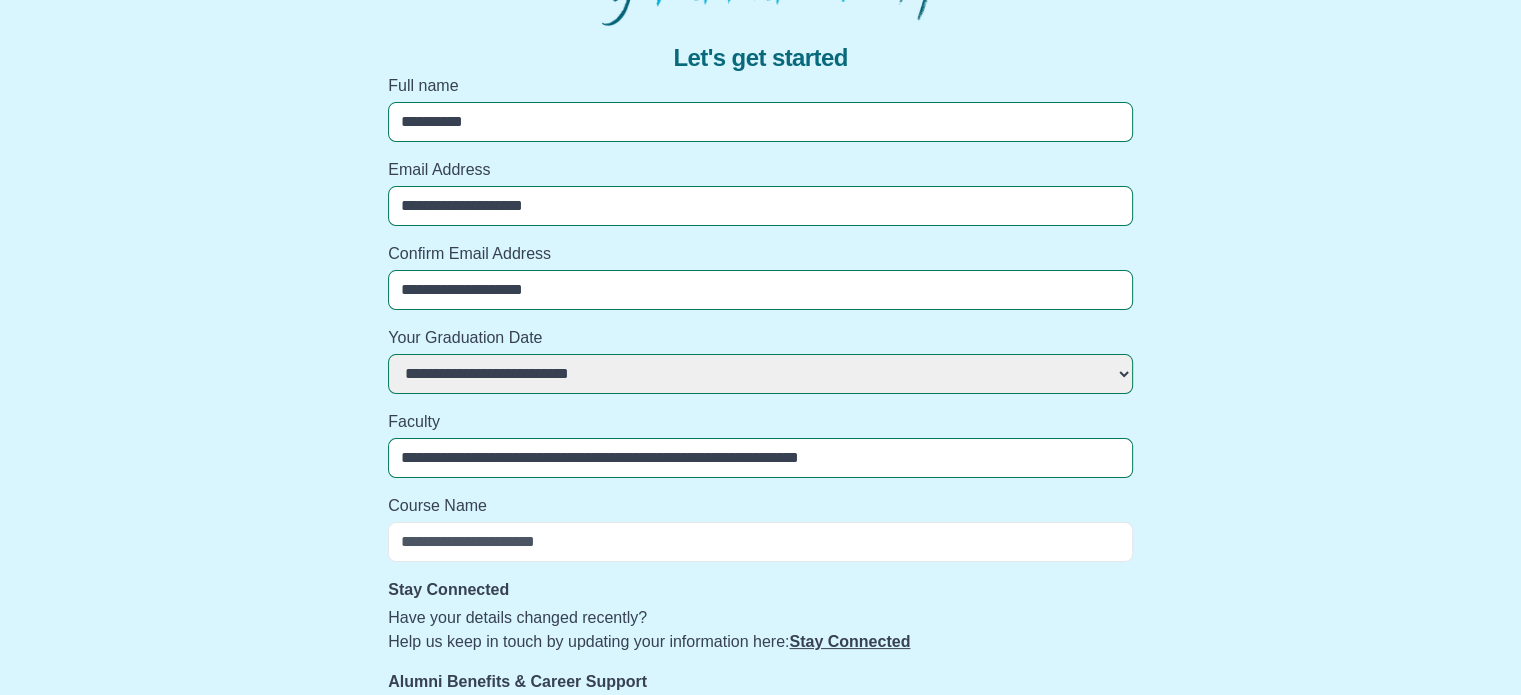 type on "**********" 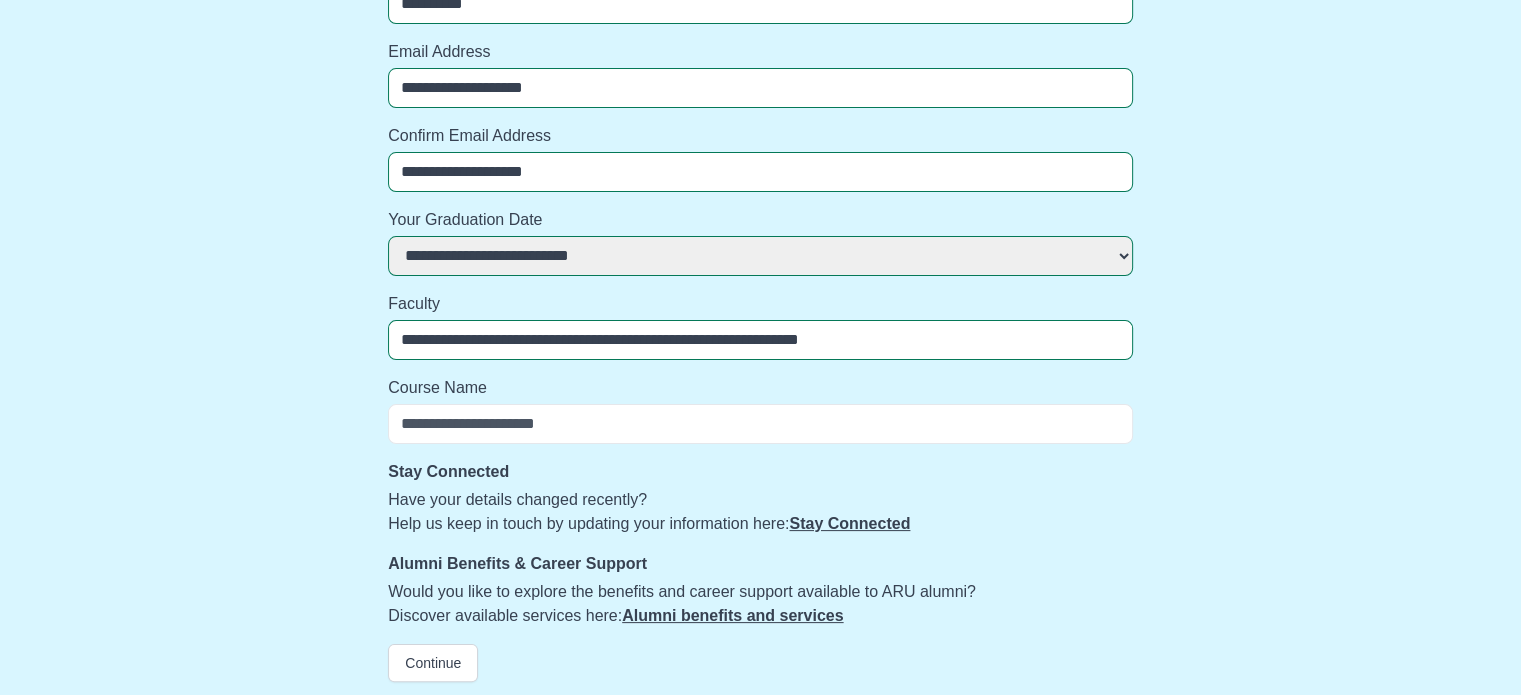 scroll, scrollTop: 272, scrollLeft: 0, axis: vertical 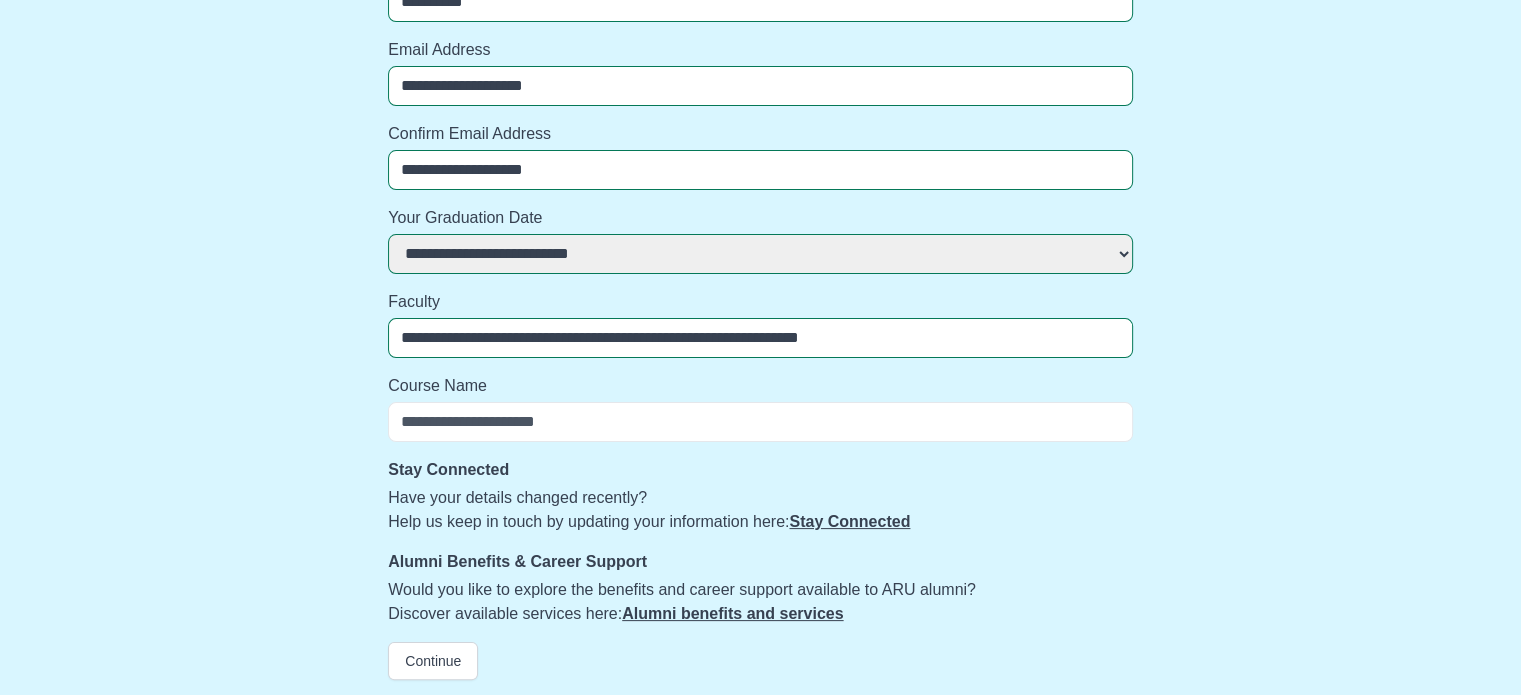 click on "Course Name" at bounding box center [760, 422] 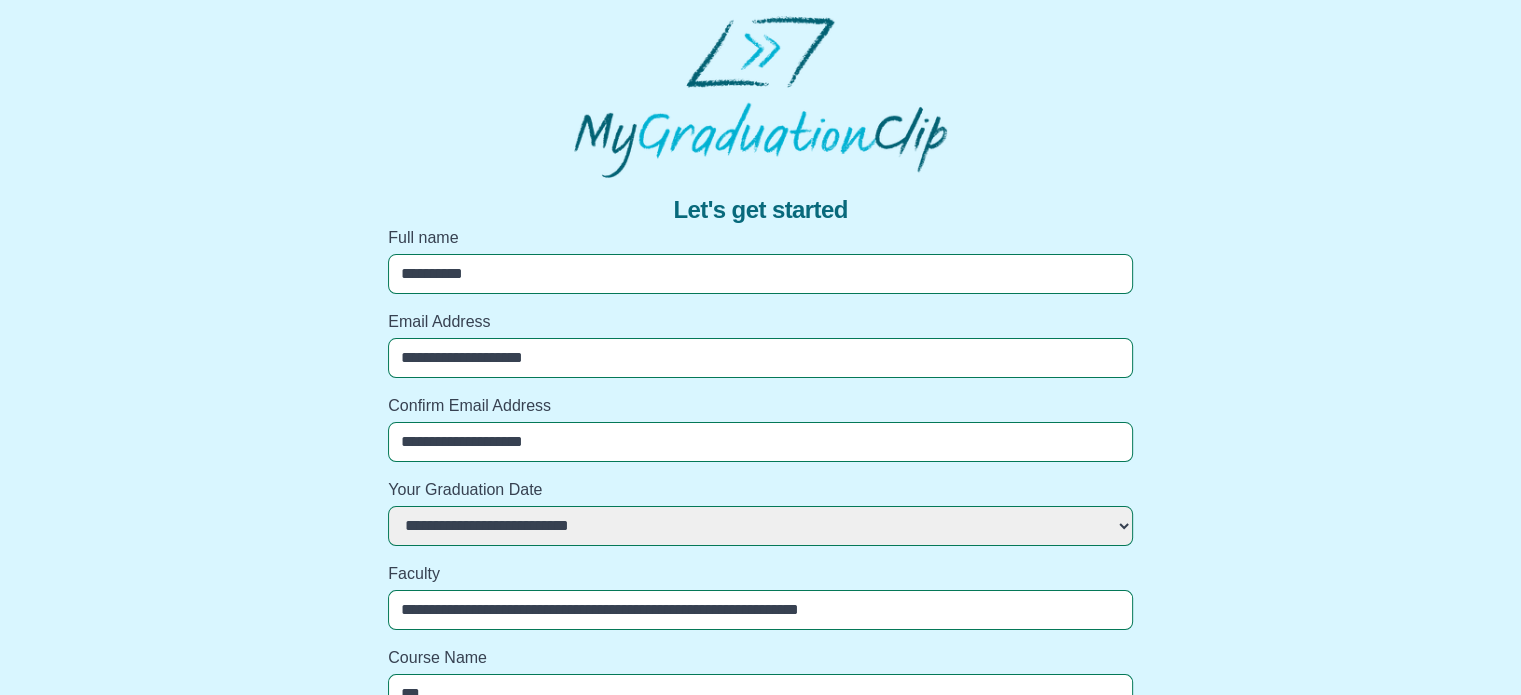 scroll, scrollTop: 272, scrollLeft: 0, axis: vertical 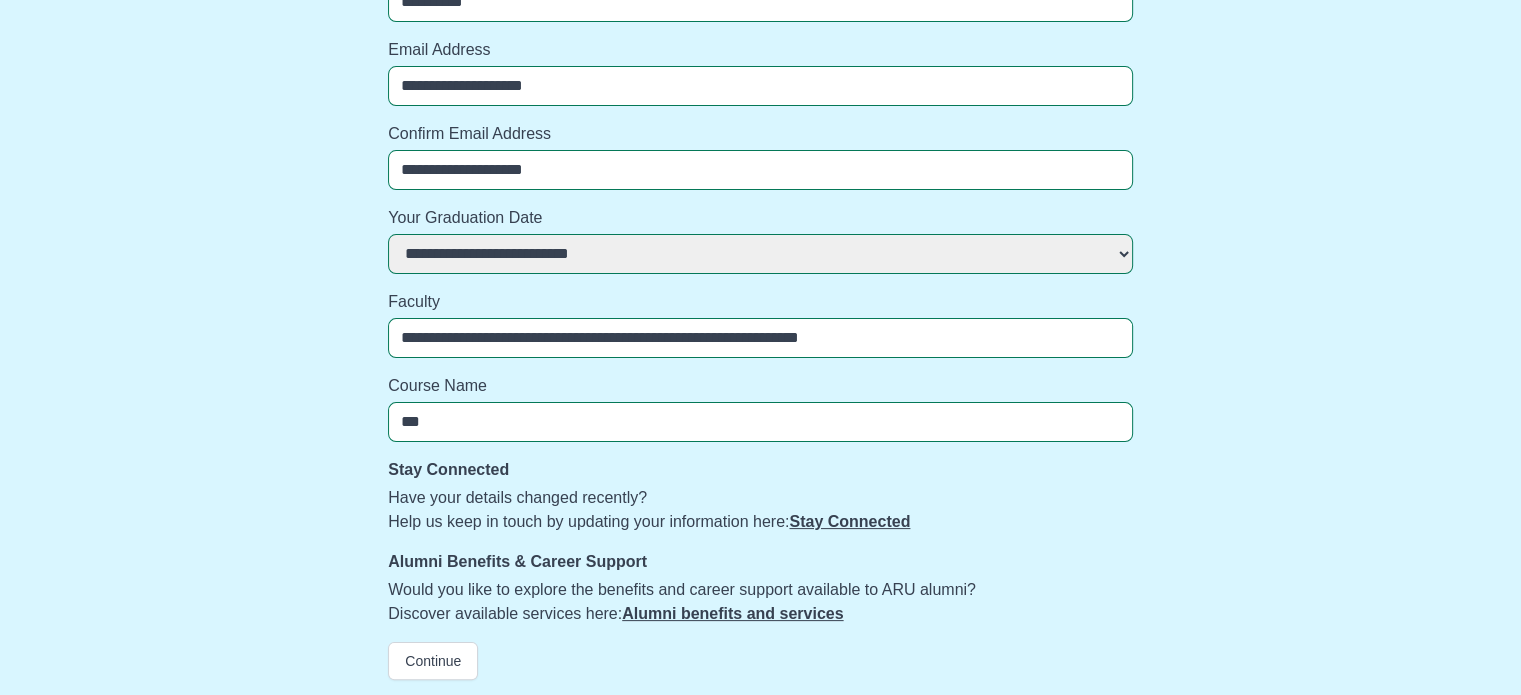 type on "***" 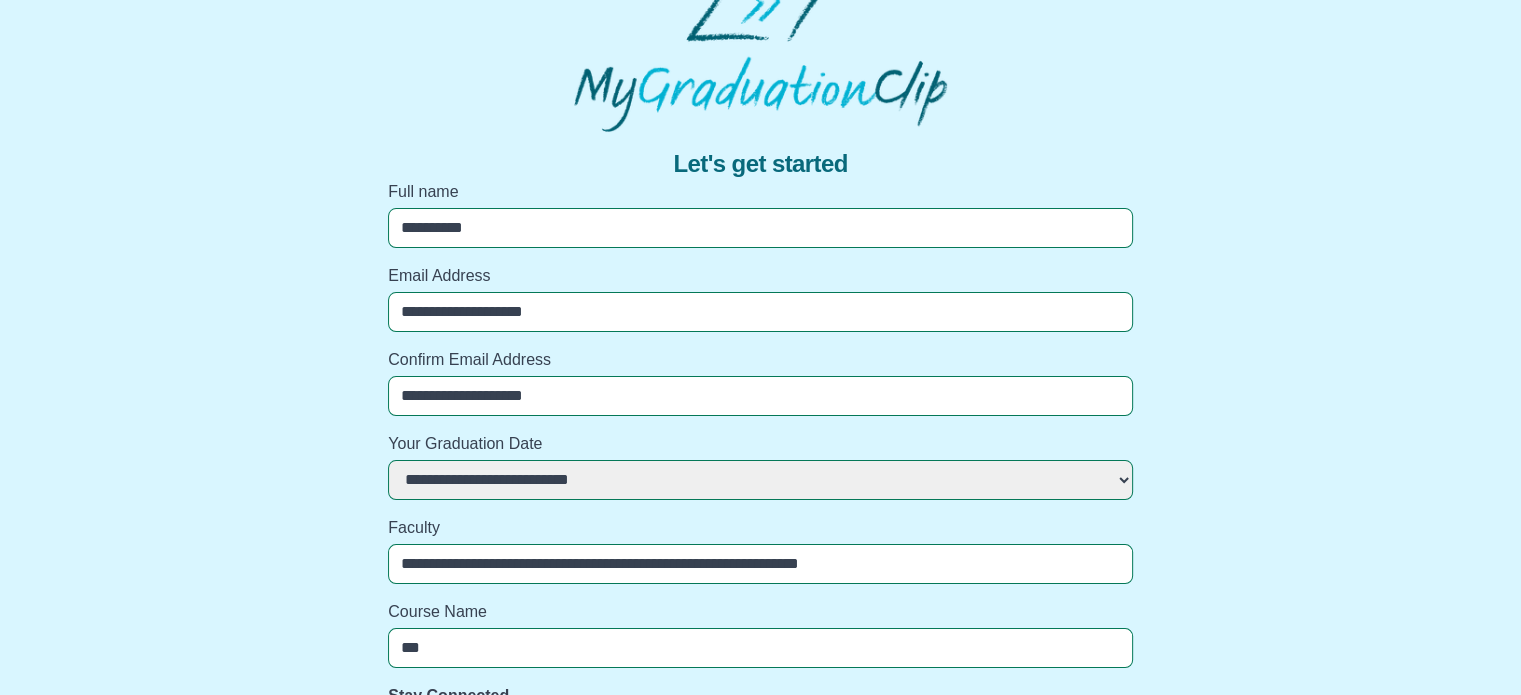 scroll, scrollTop: 272, scrollLeft: 0, axis: vertical 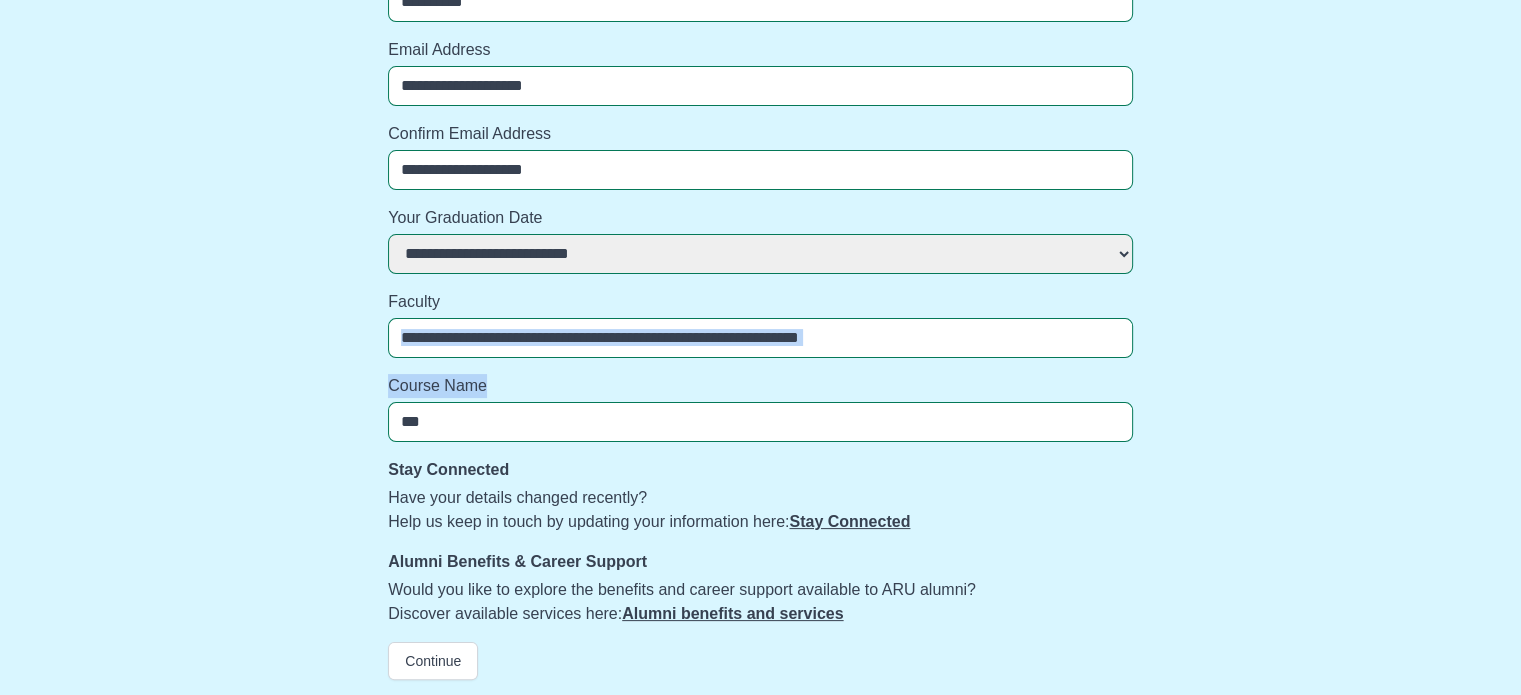 drag, startPoint x: 1518, startPoint y: 422, endPoint x: 1531, endPoint y: 323, distance: 99.849884 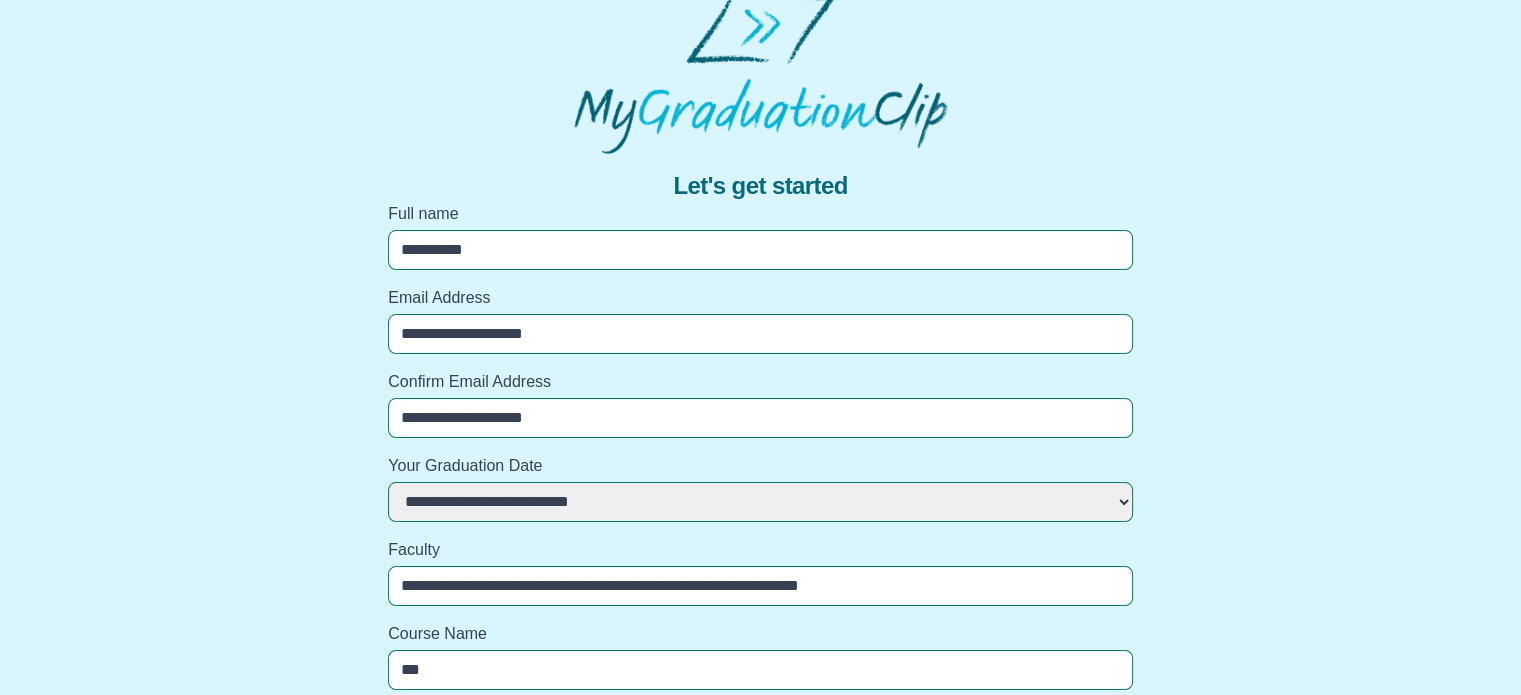 scroll, scrollTop: 272, scrollLeft: 0, axis: vertical 